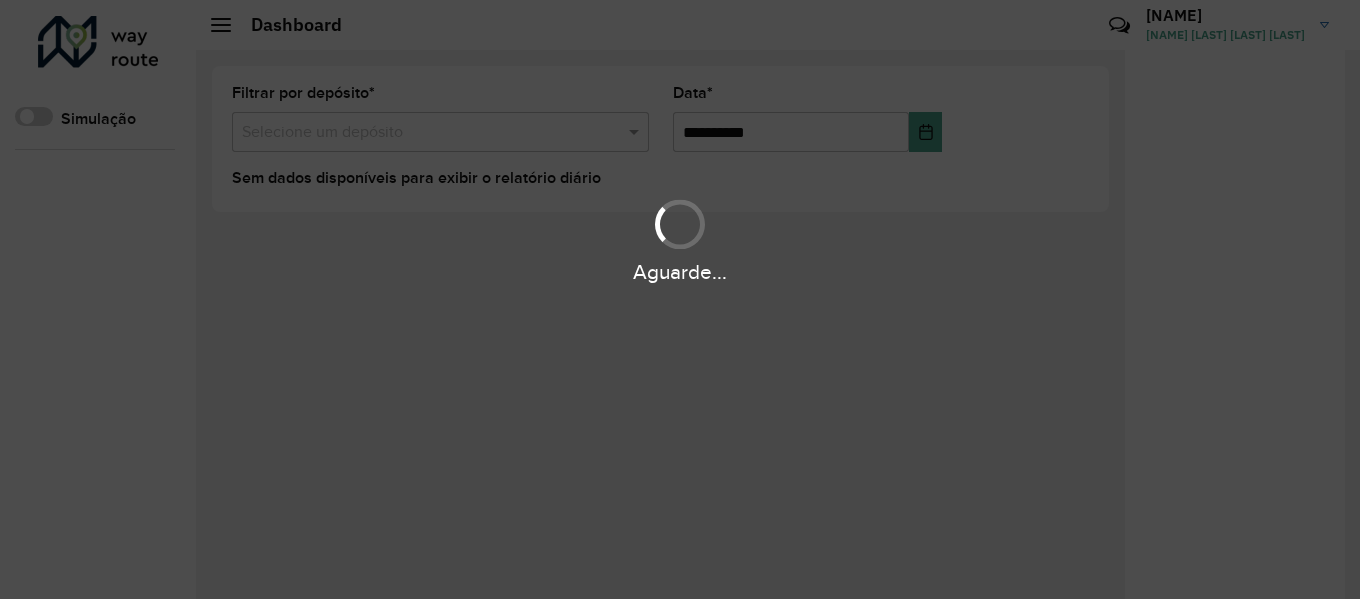 scroll, scrollTop: 0, scrollLeft: 0, axis: both 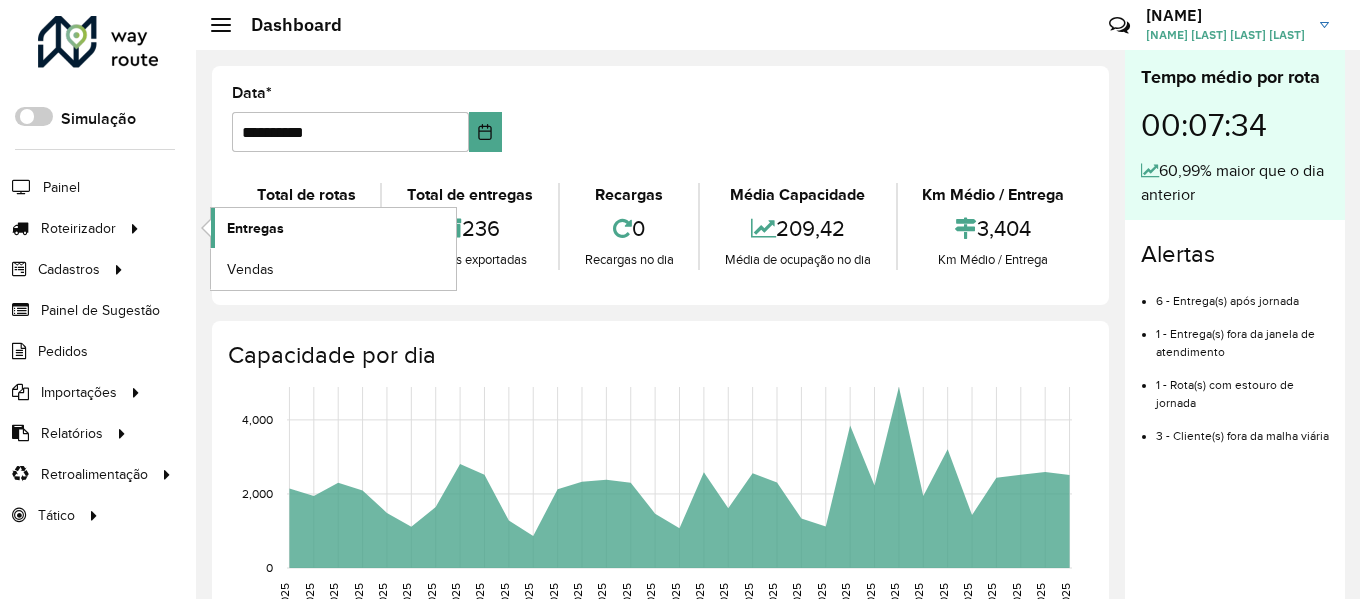click on "Entregas" 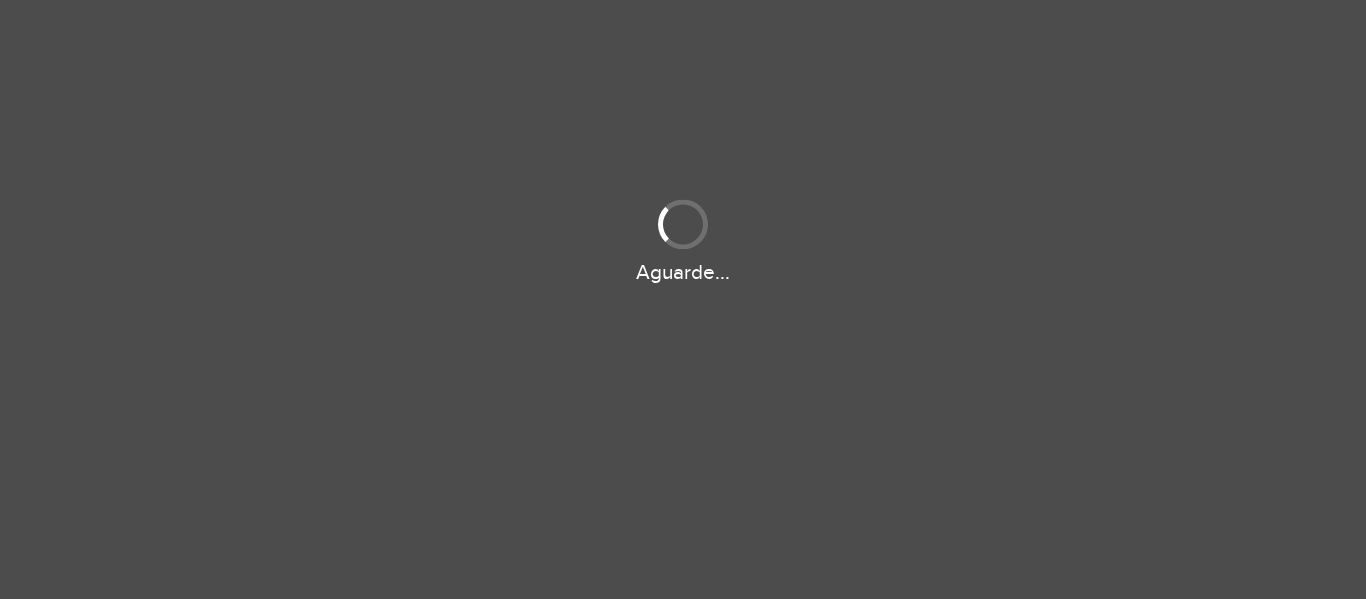 scroll, scrollTop: 0, scrollLeft: 0, axis: both 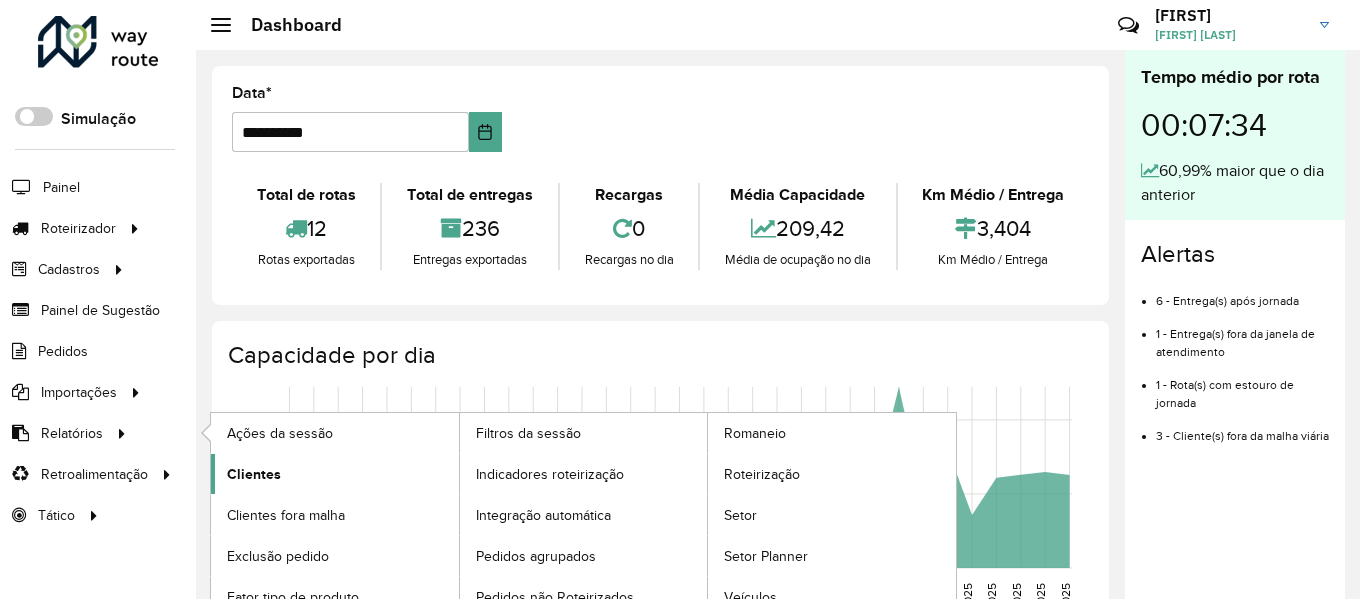 click on "Clientes" 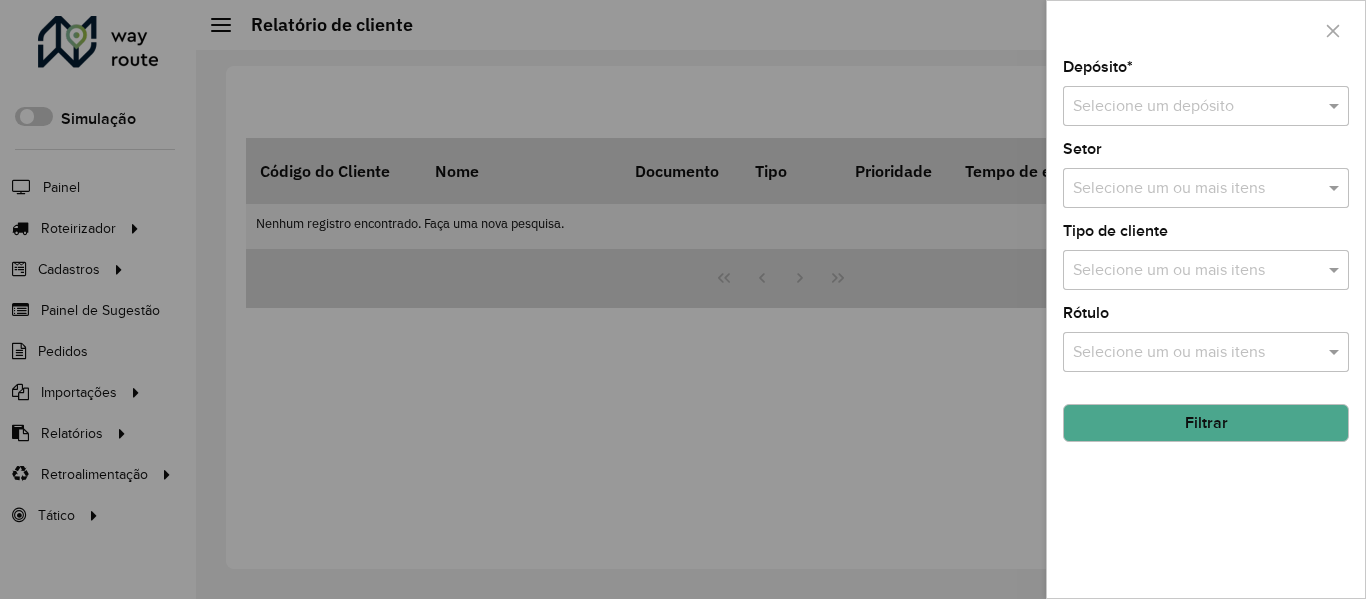 click at bounding box center (1186, 107) 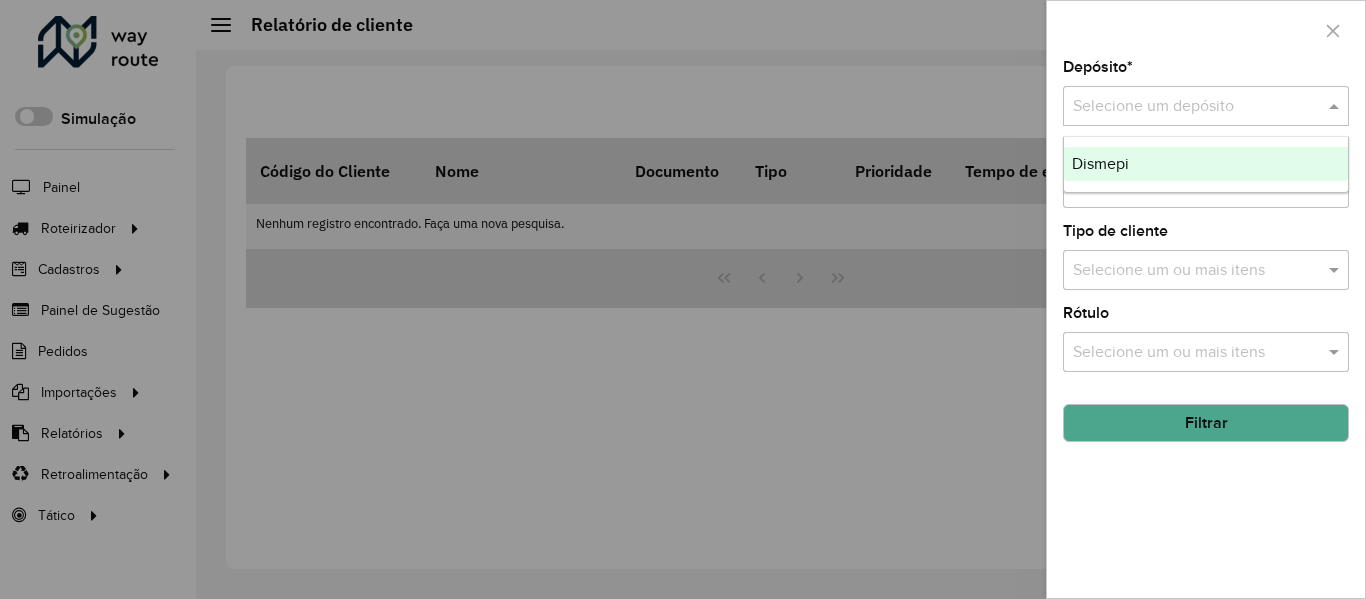 click on "Dismepi" at bounding box center [1100, 163] 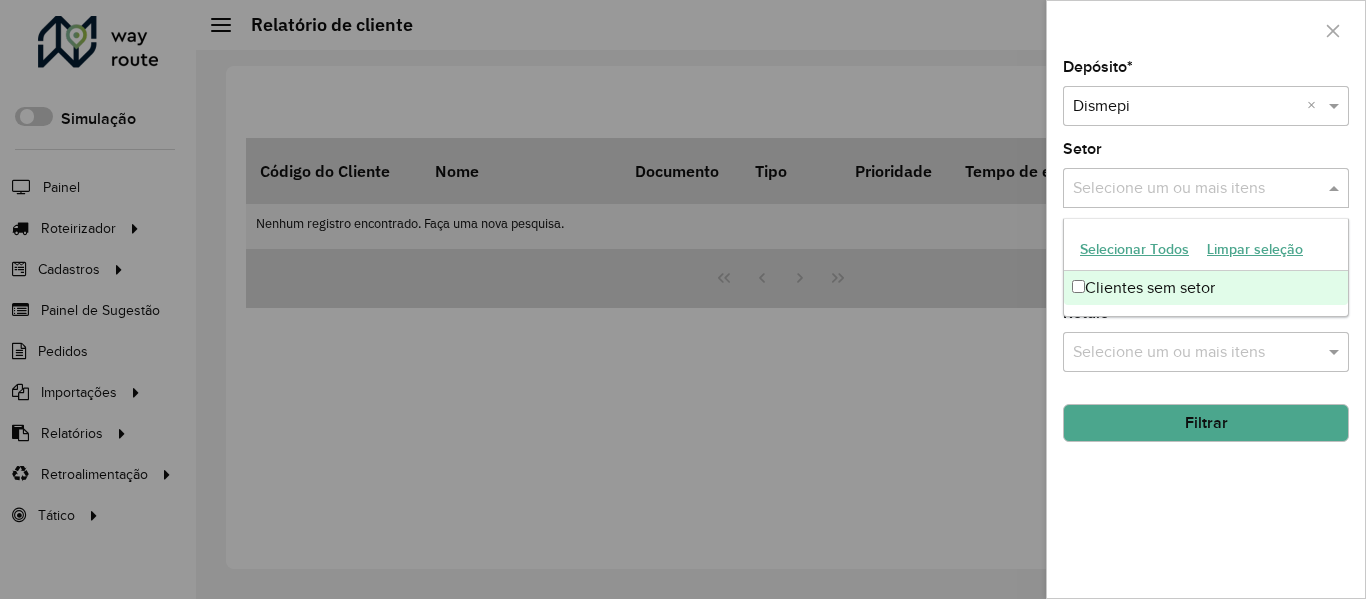 click at bounding box center [1196, 189] 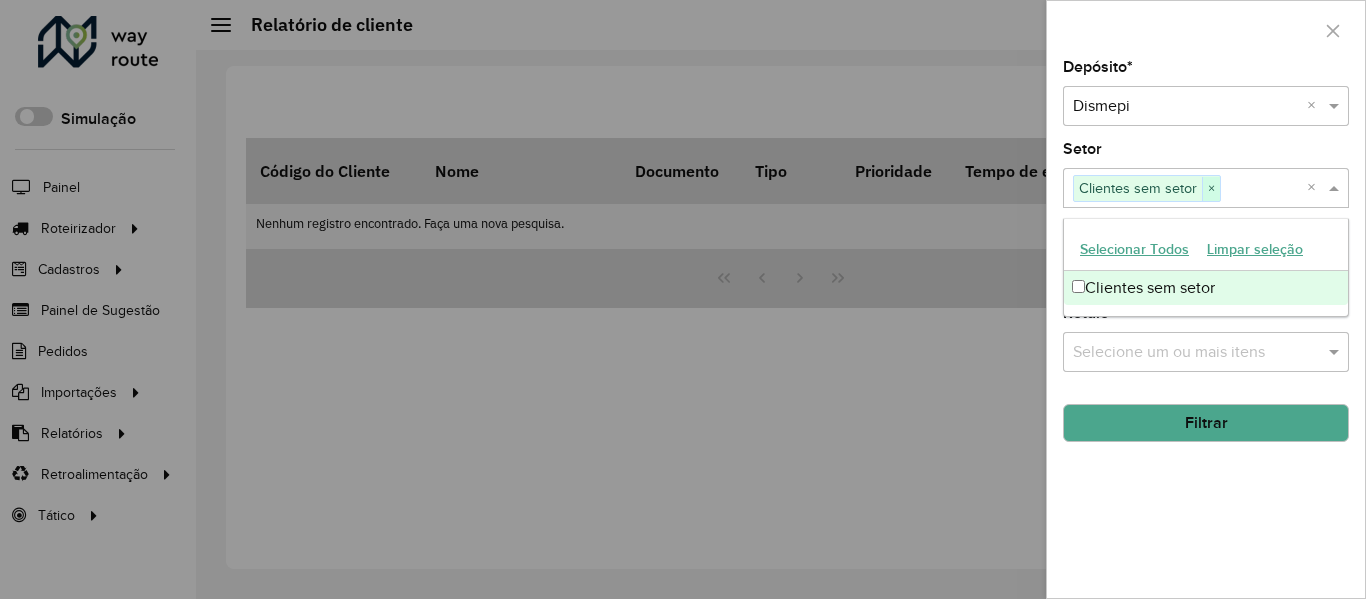 click on "×" at bounding box center (1211, 189) 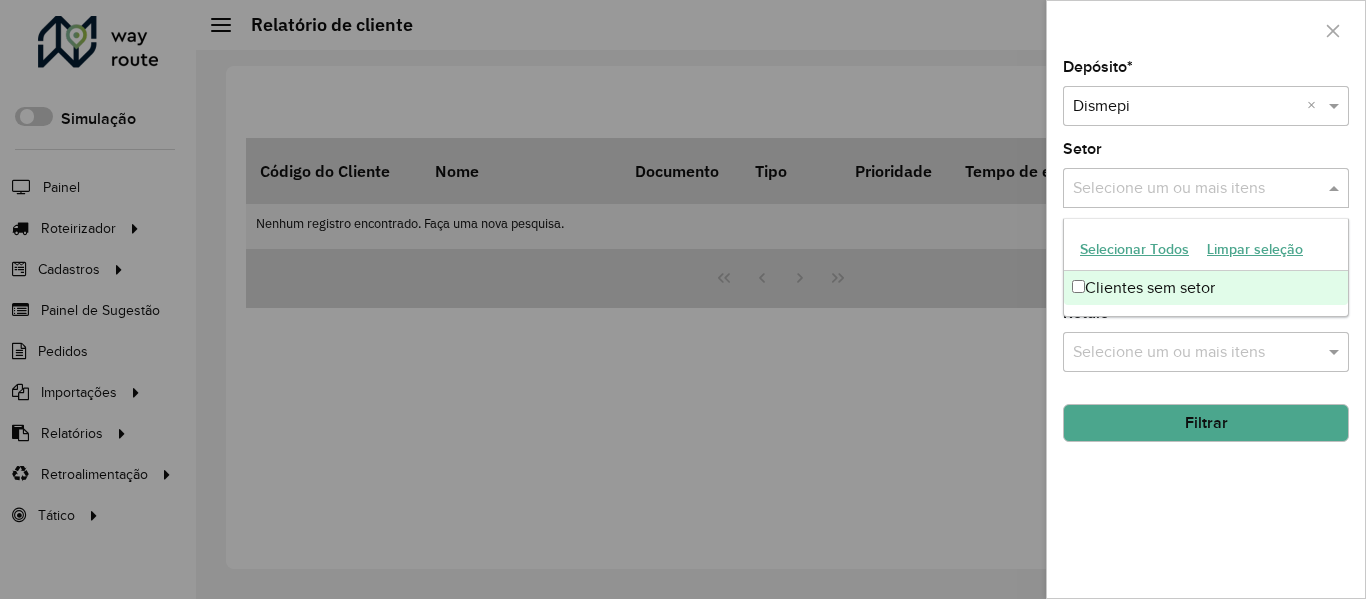 click on "Setor  Selecione um ou mais itens" 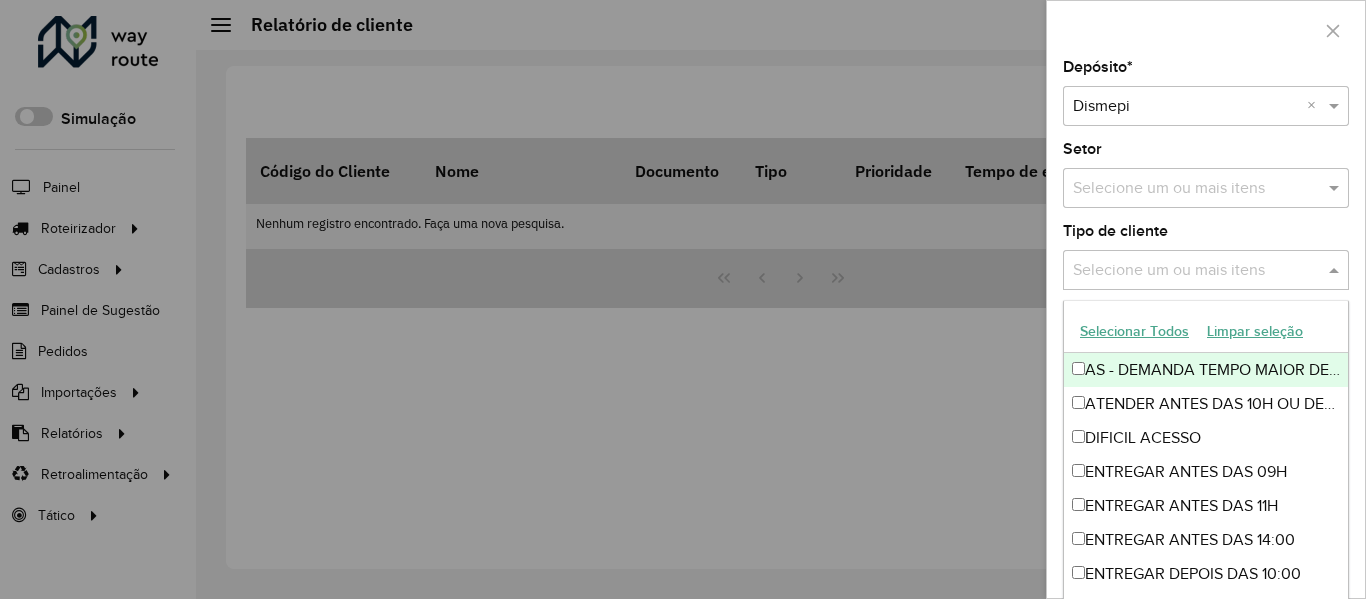 click at bounding box center [1196, 271] 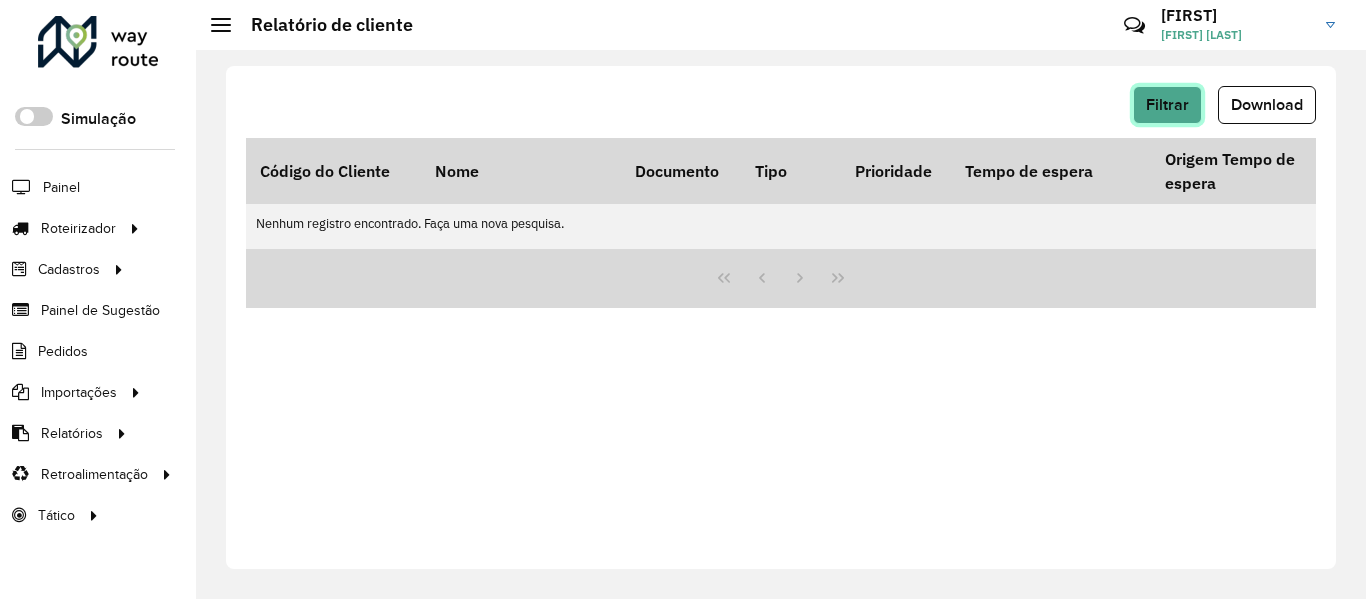 click on "Filtrar" 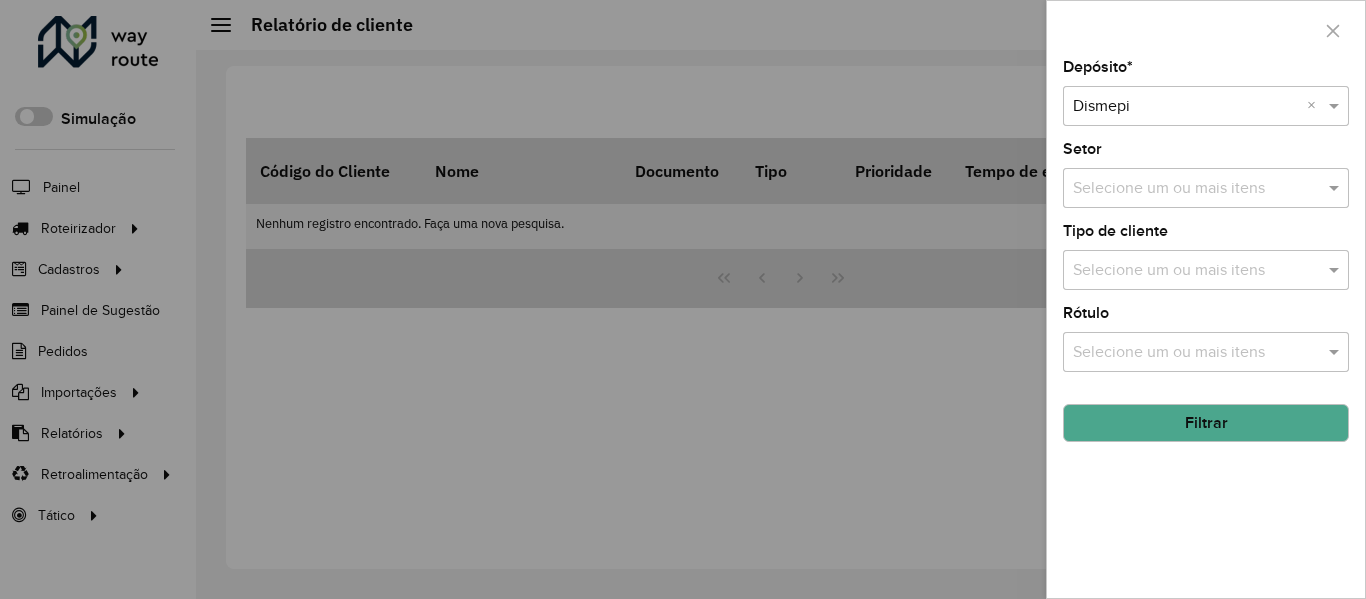 click on "Filtrar" 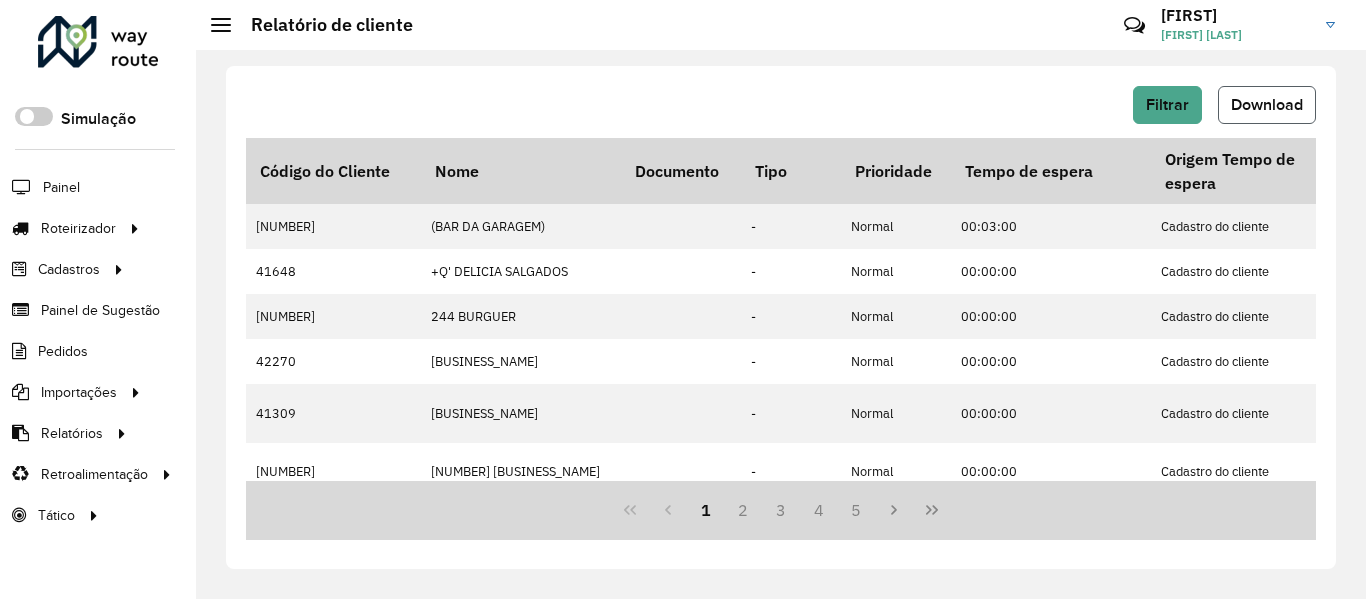click on "Download" 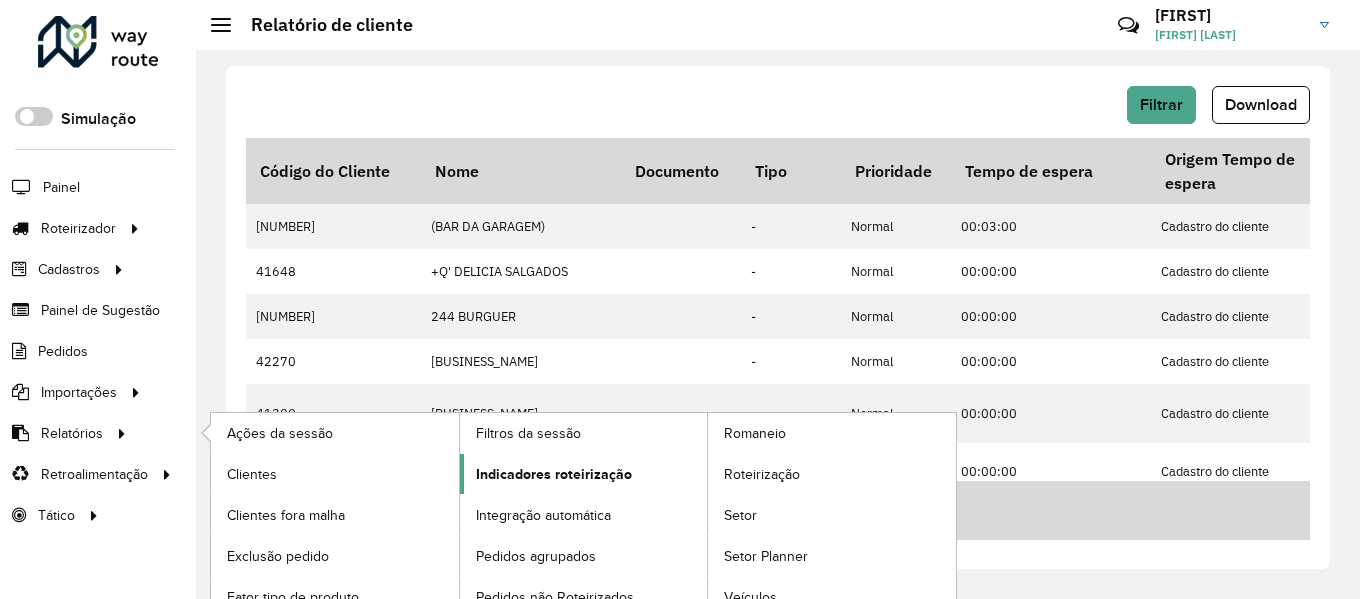 click on "Indicadores roteirização" 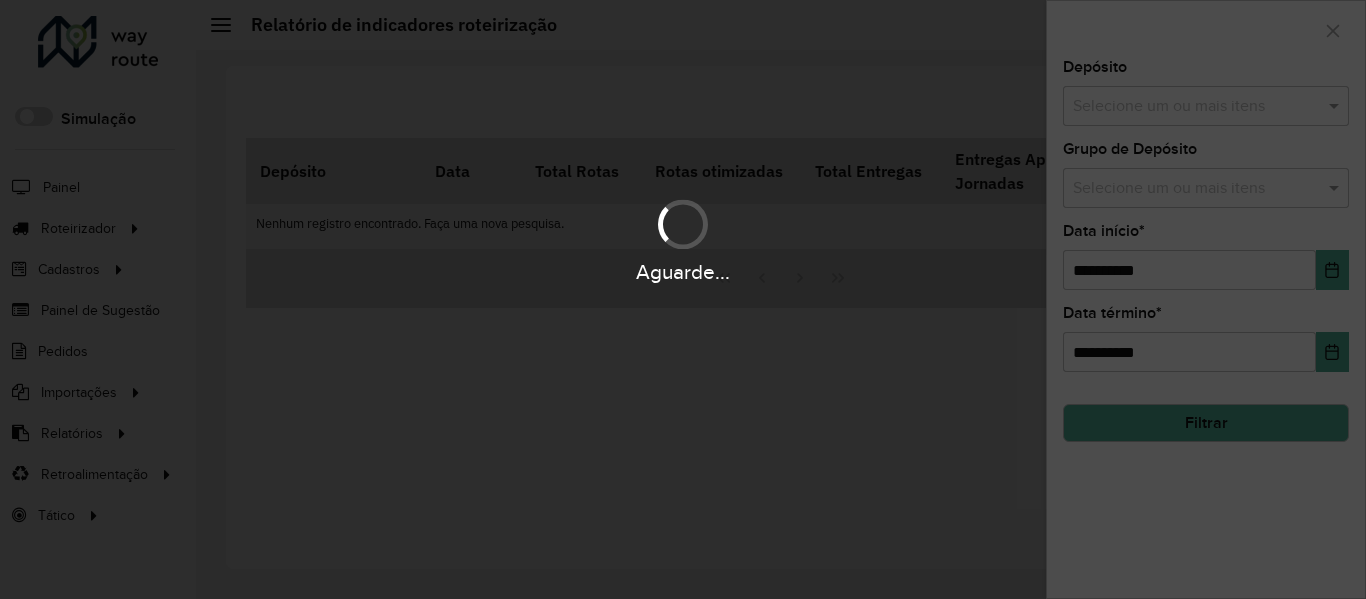 click on "Aguarde..." at bounding box center (683, 299) 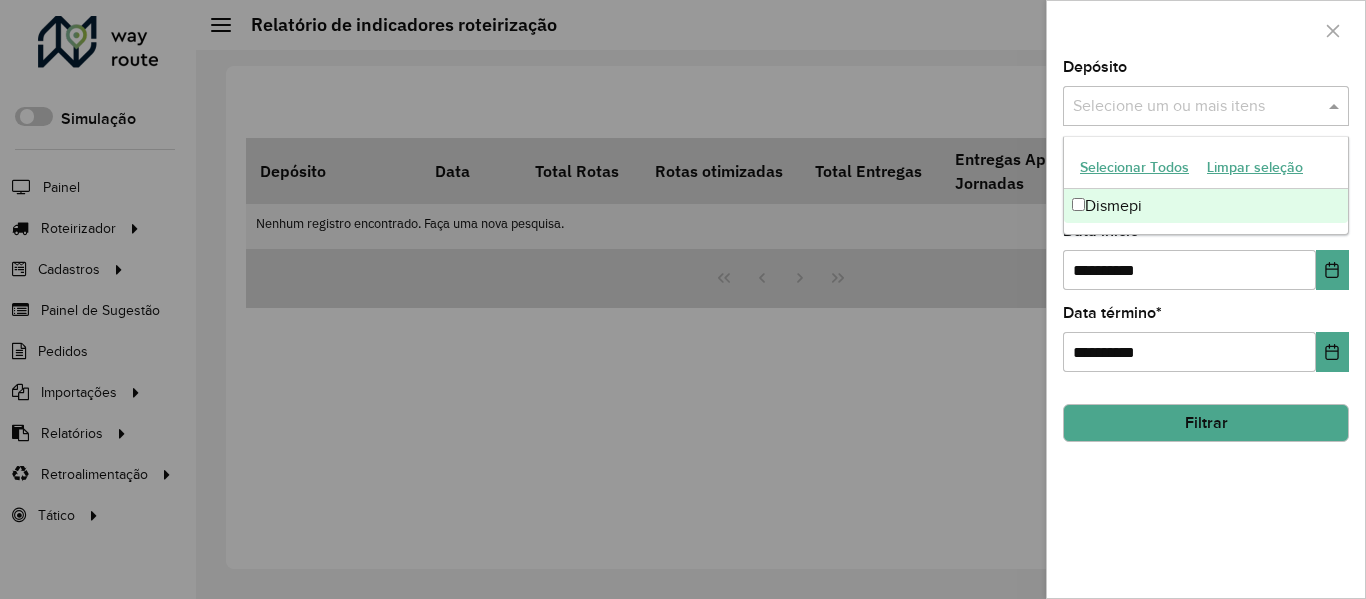 click at bounding box center (1196, 107) 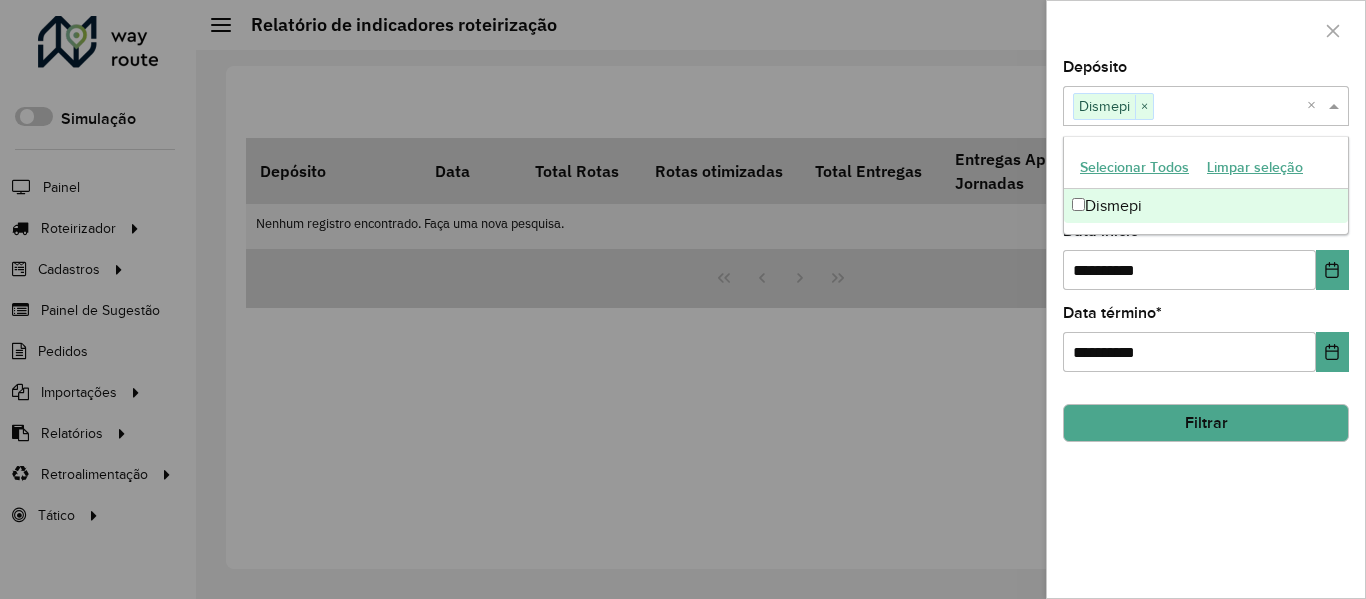 click 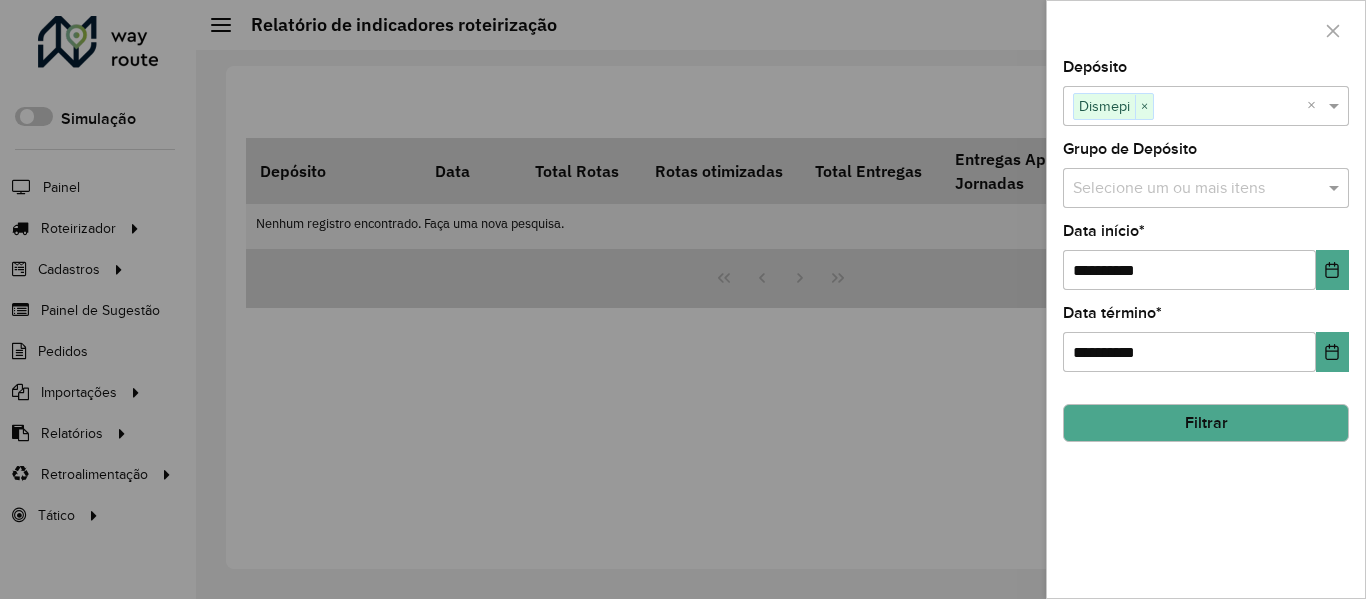 click at bounding box center (1196, 189) 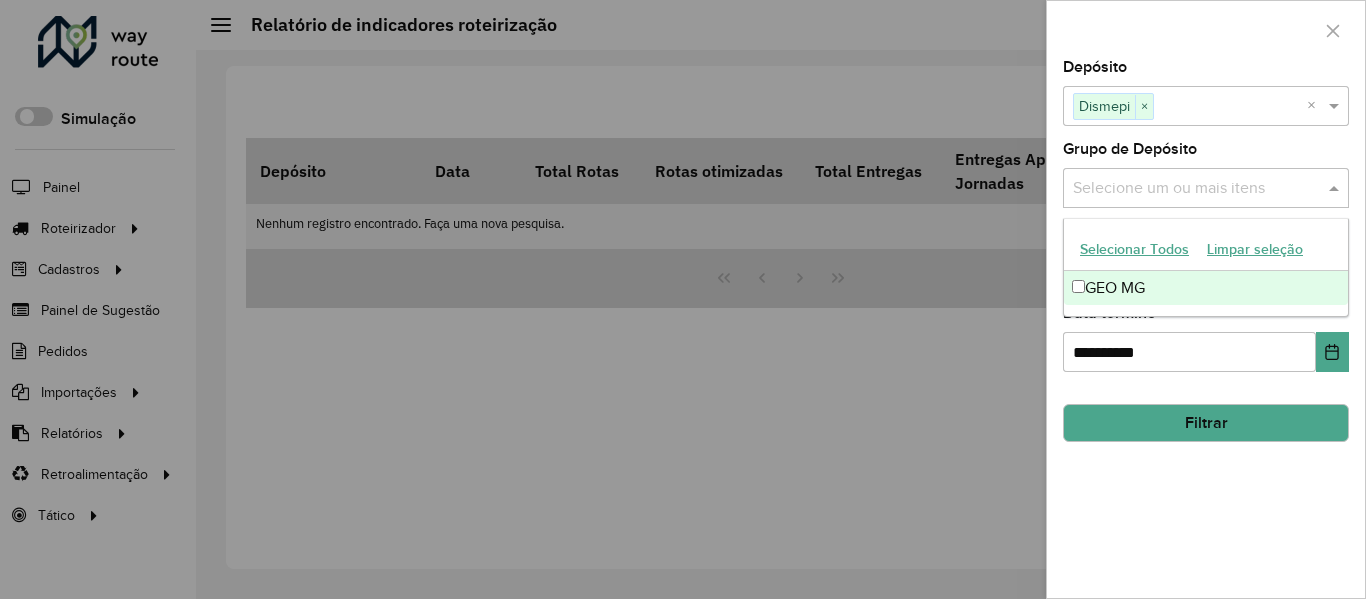 click on "GEO MG" at bounding box center [1206, 288] 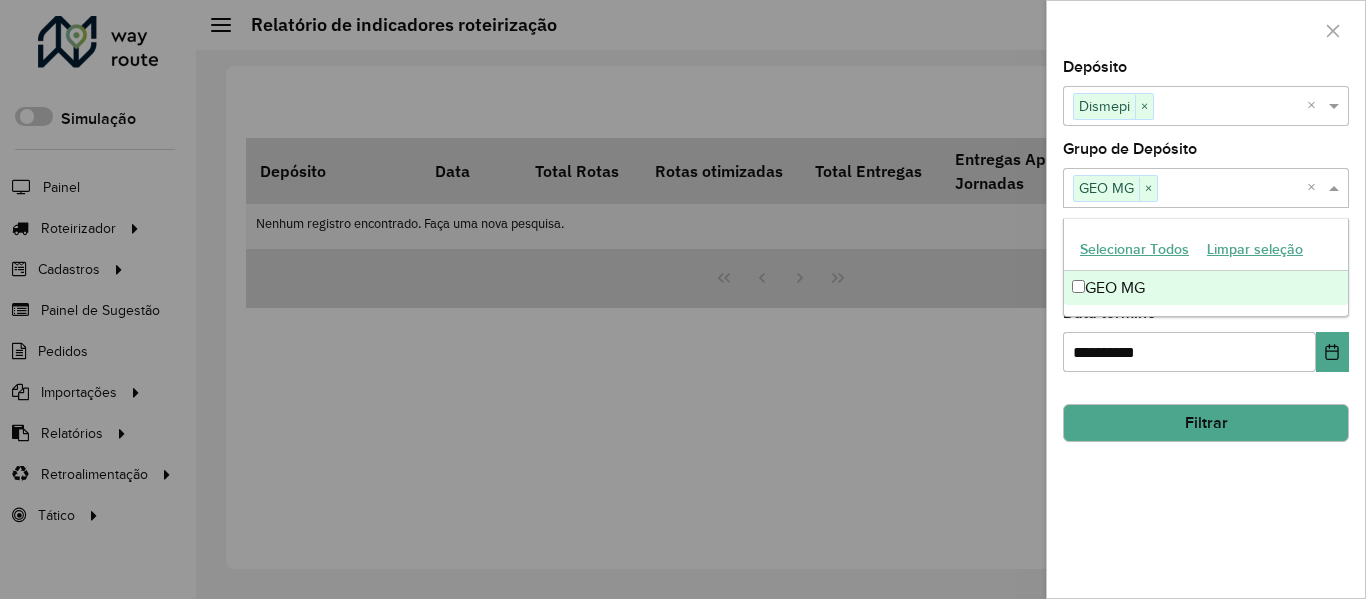 click on "Grupo de Depósito  Selecione um ou mais itens GEO MG × ×" 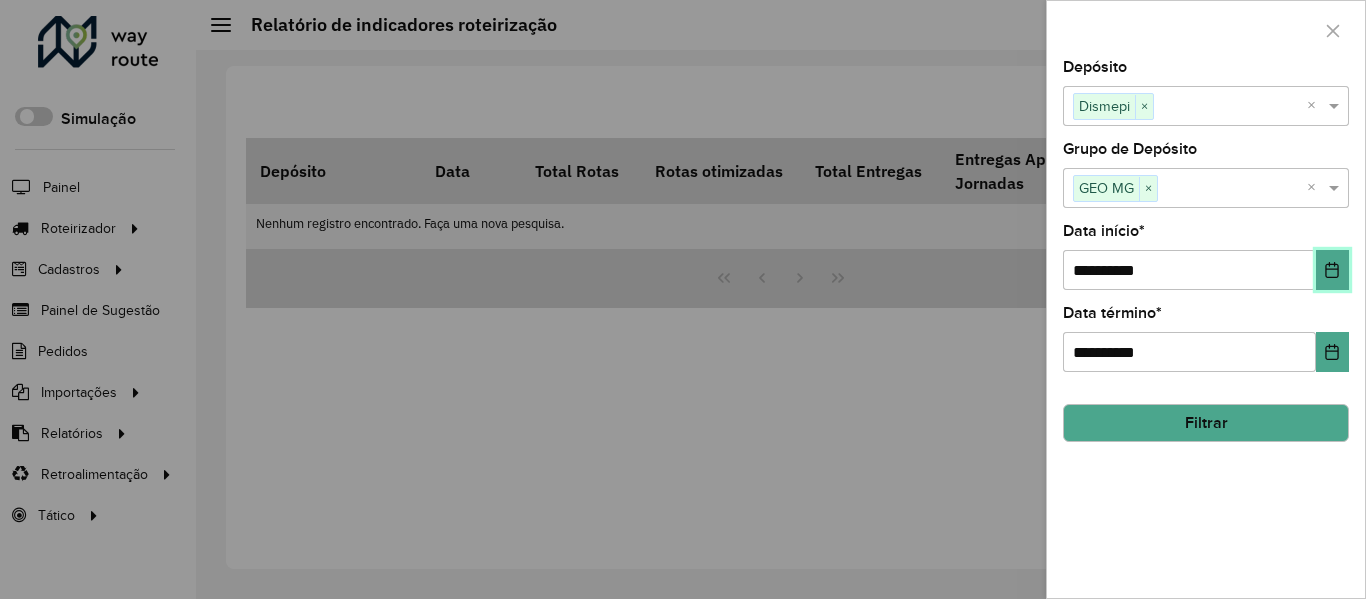 click 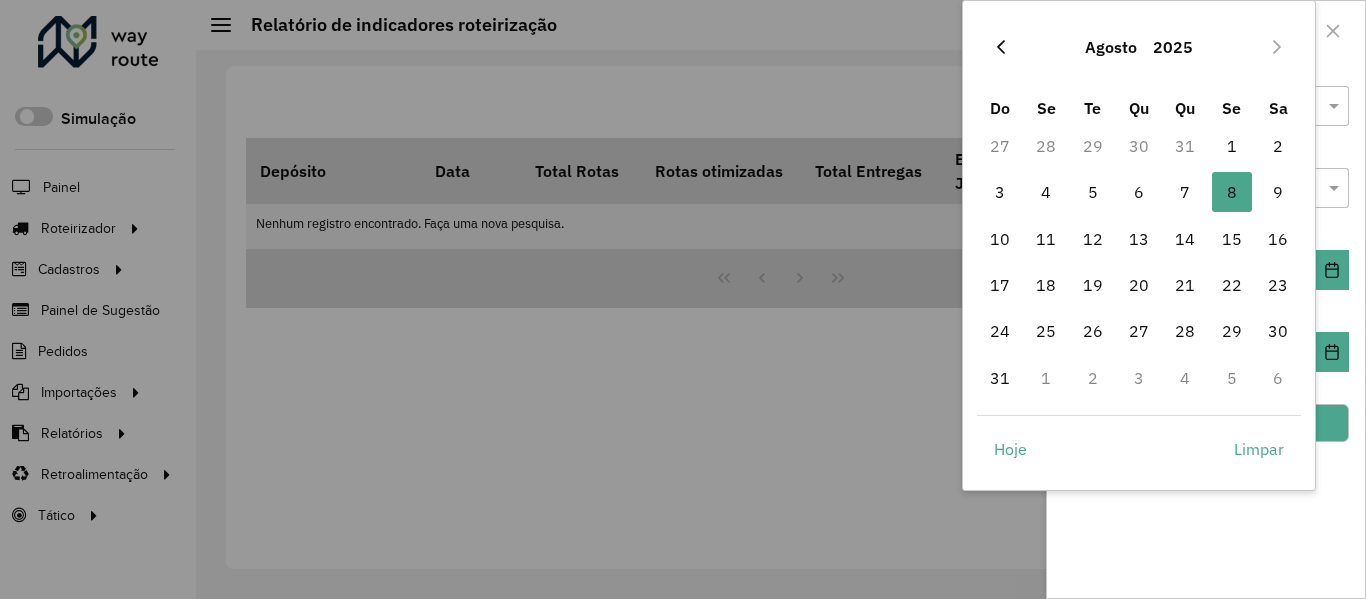 click at bounding box center [1001, 47] 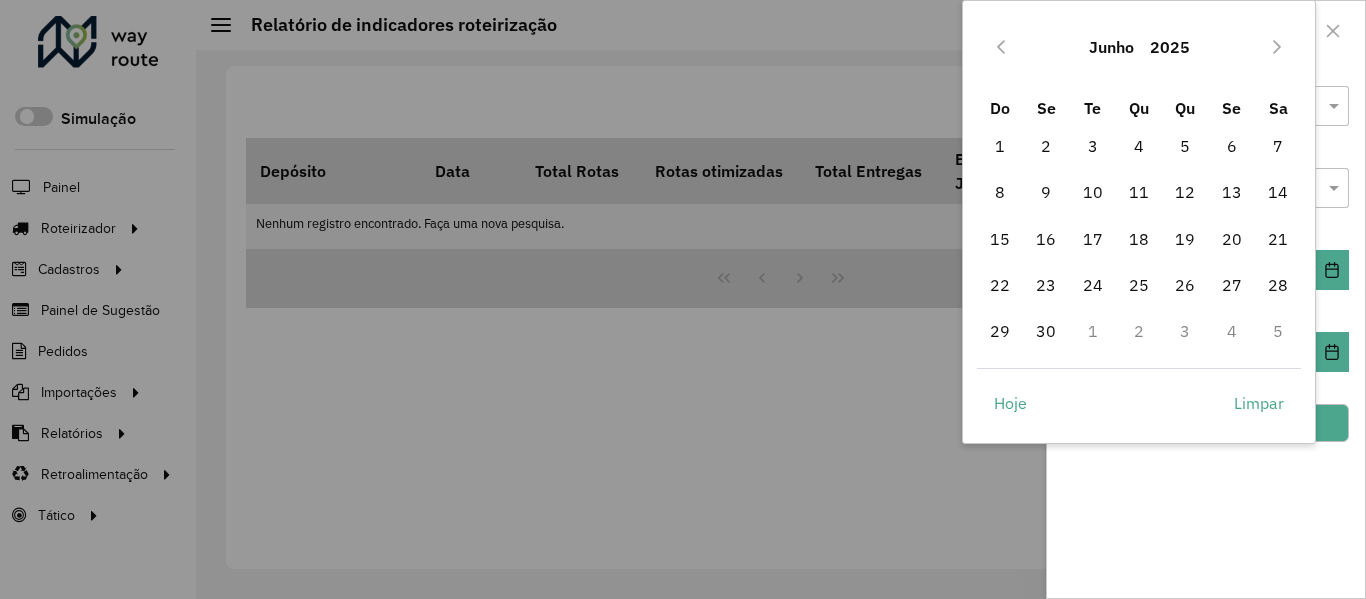 click at bounding box center (1001, 47) 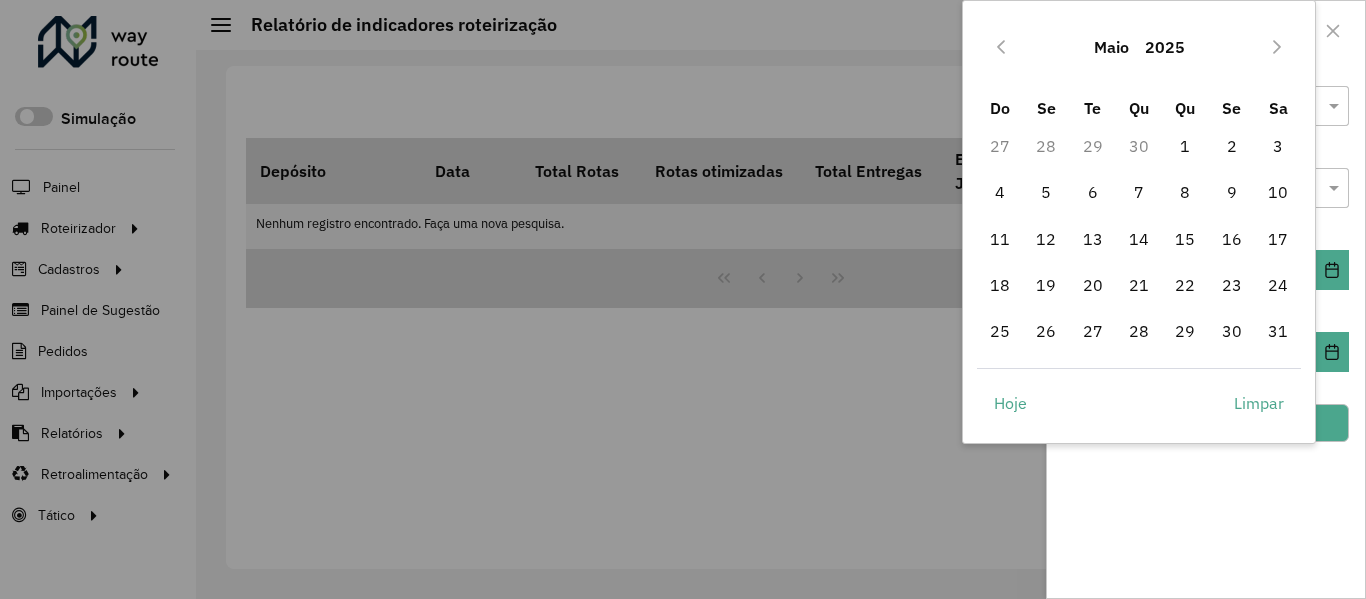 click at bounding box center (1001, 47) 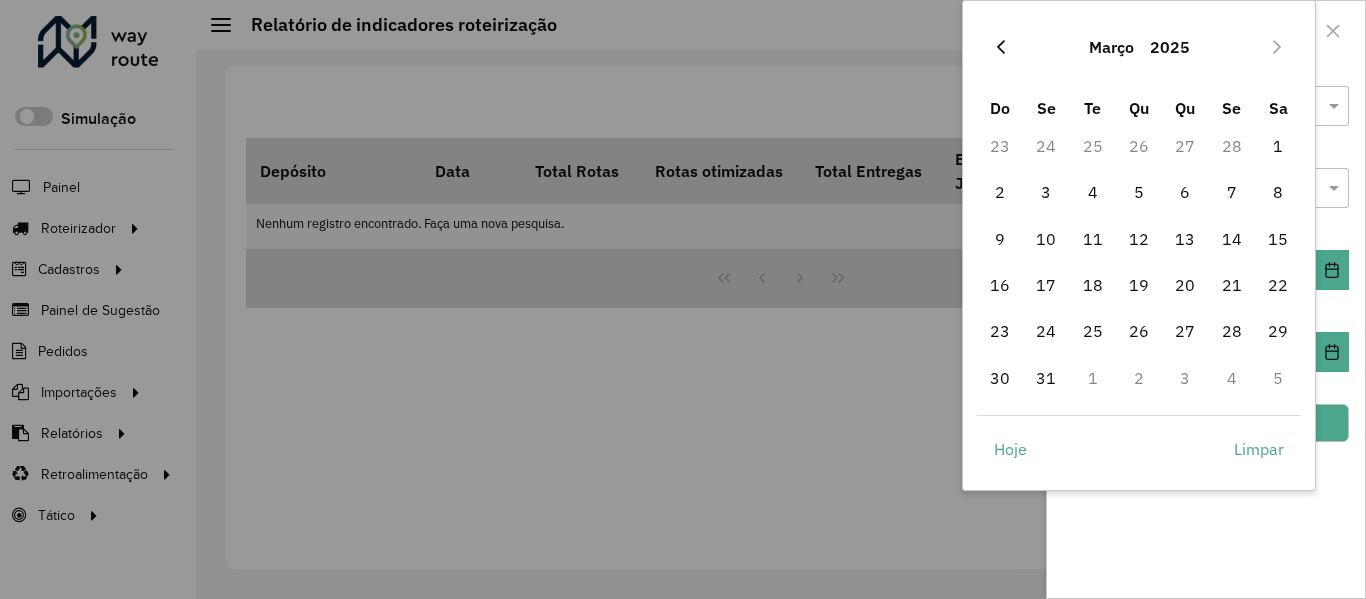click at bounding box center [1001, 47] 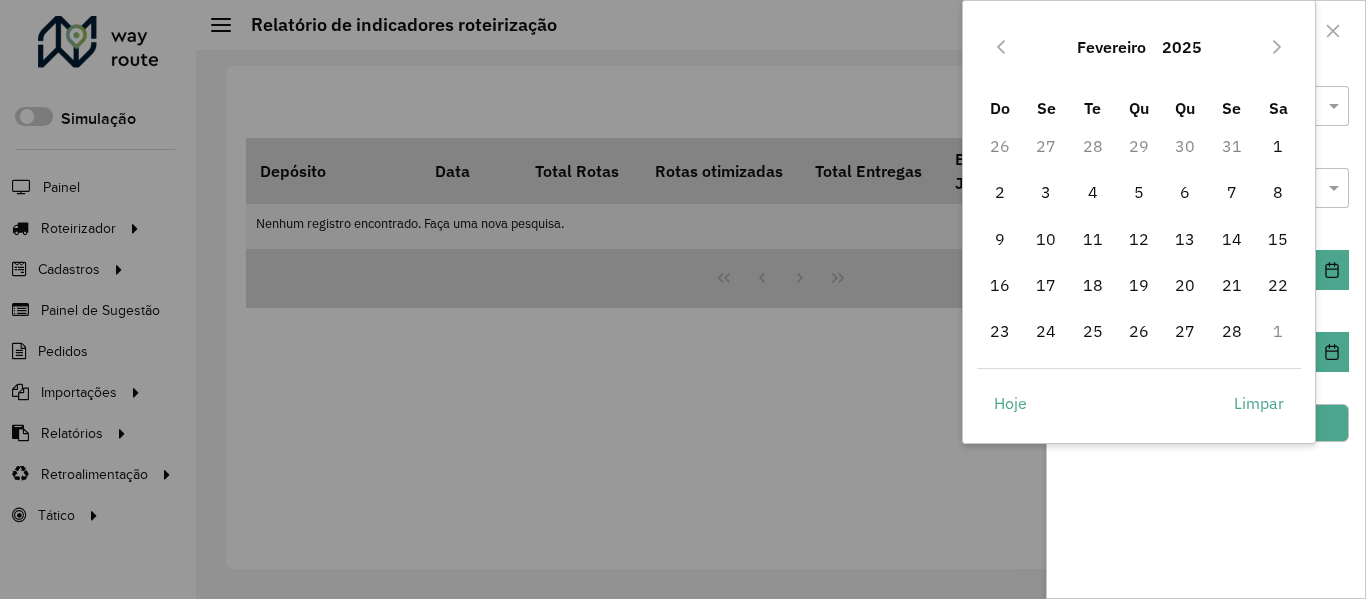 click at bounding box center (1001, 47) 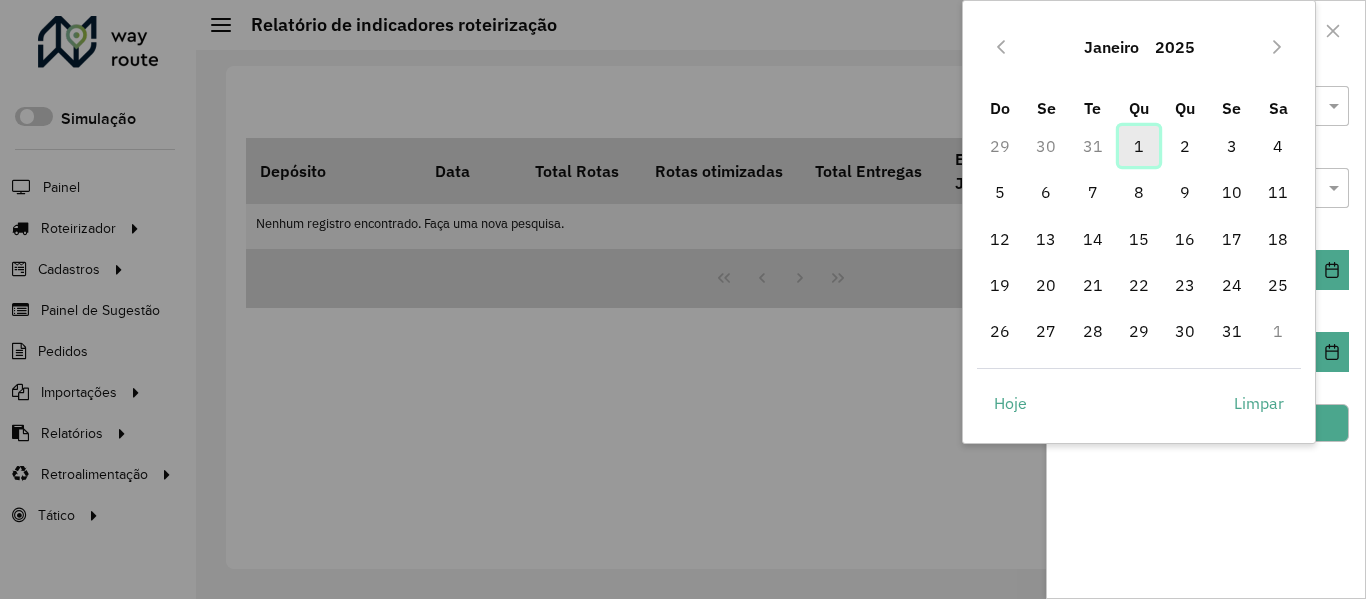 click on "1" at bounding box center (1139, 146) 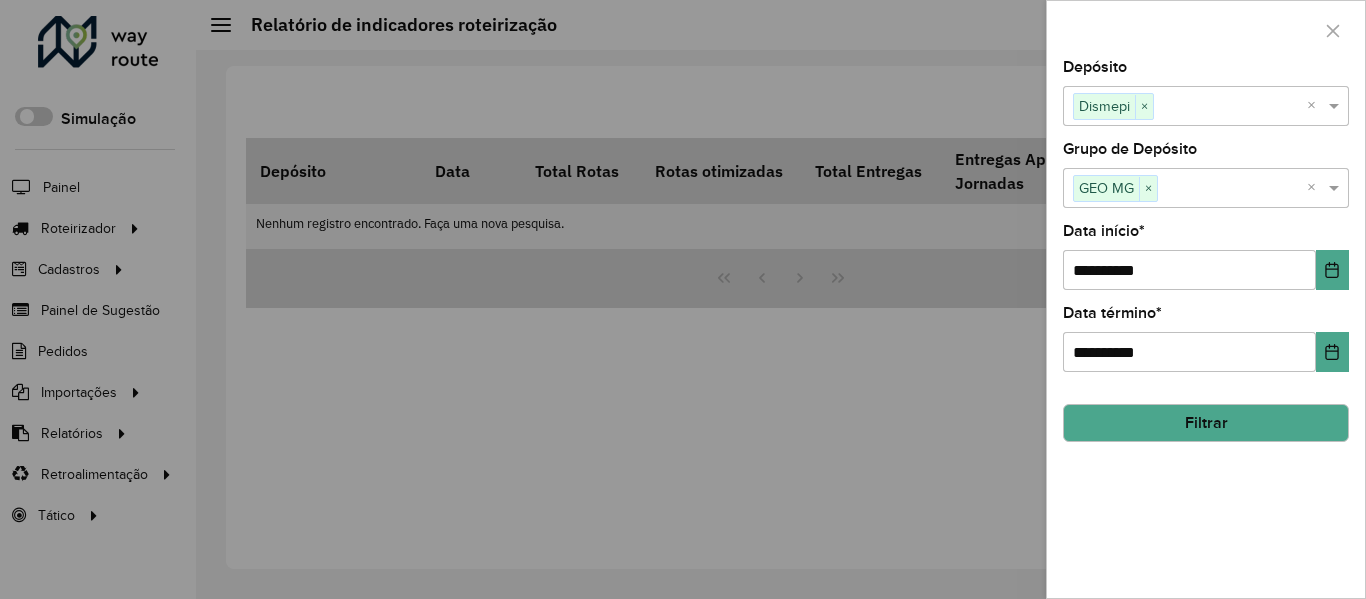 click on "Filtrar" 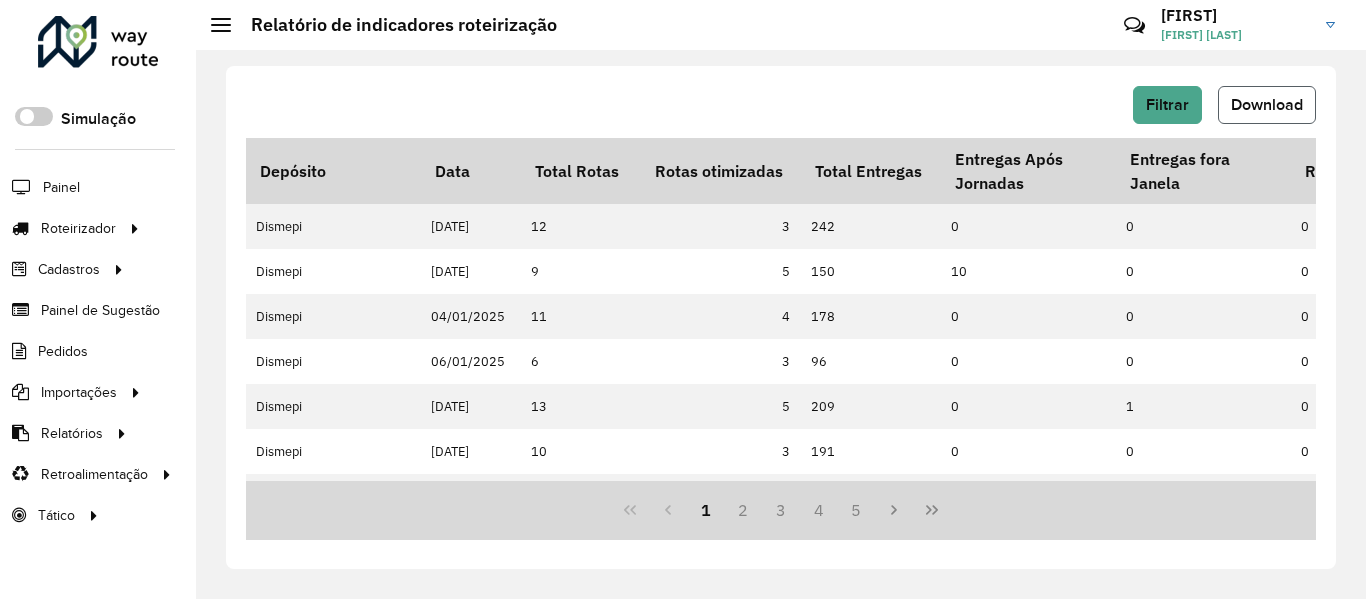 click on "Download" 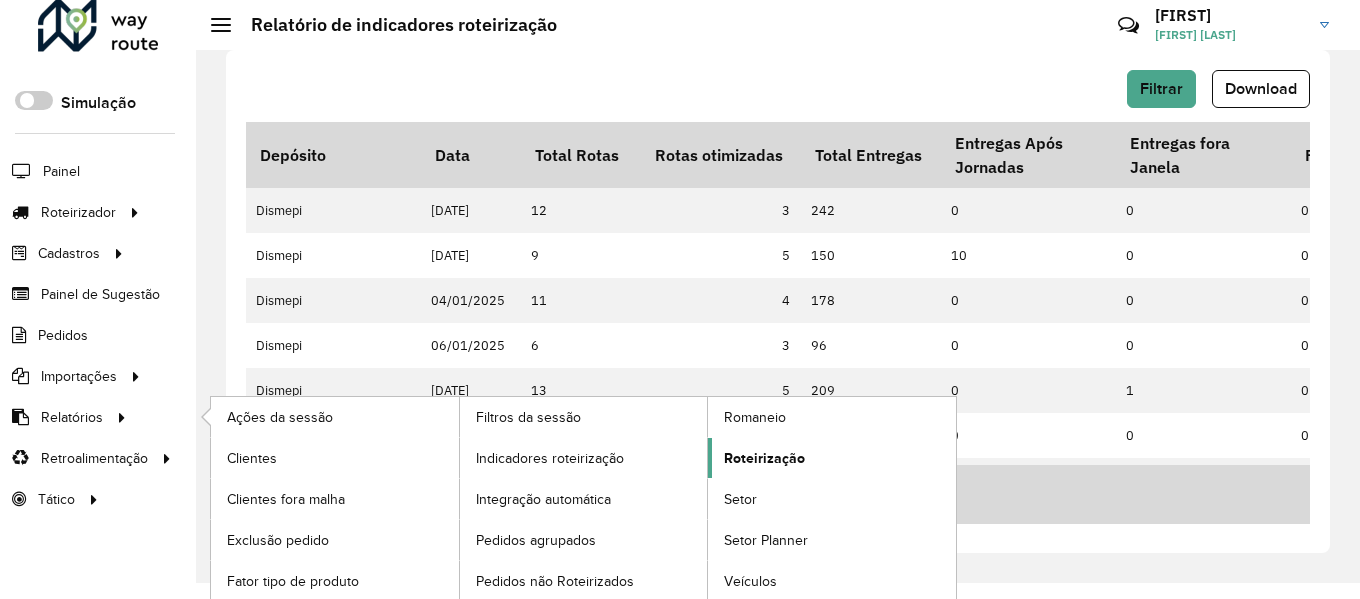 scroll, scrollTop: 20, scrollLeft: 0, axis: vertical 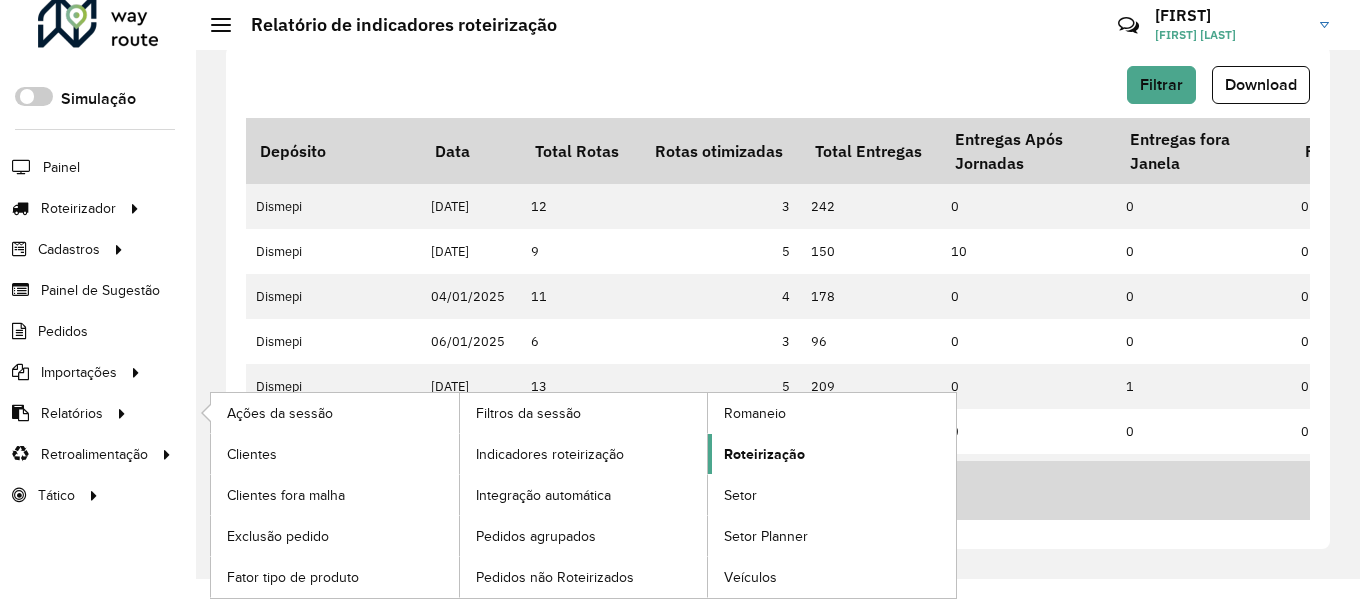 click on "Roteirização" 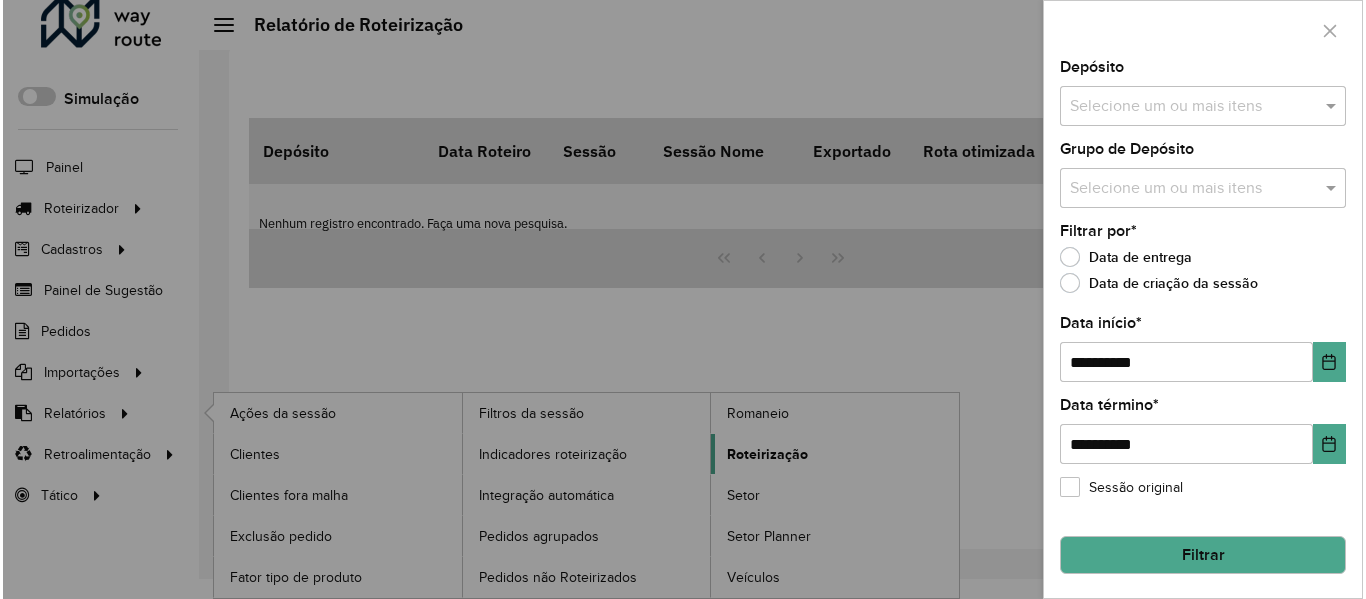 scroll, scrollTop: 0, scrollLeft: 0, axis: both 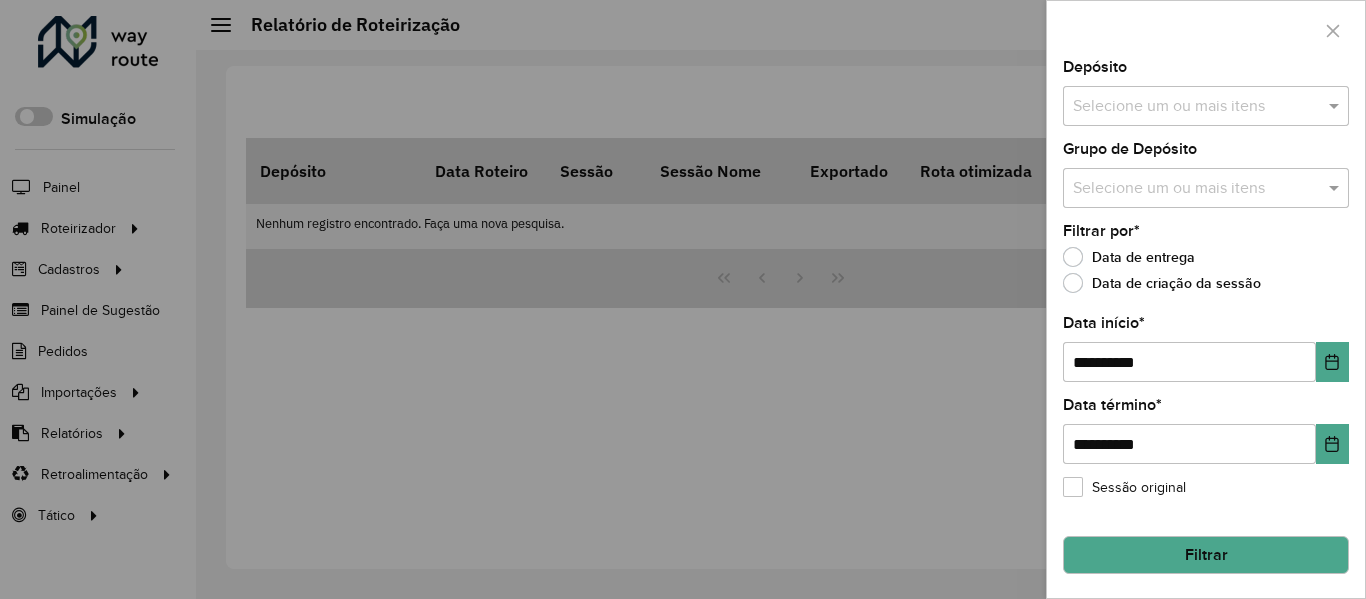click at bounding box center [1196, 107] 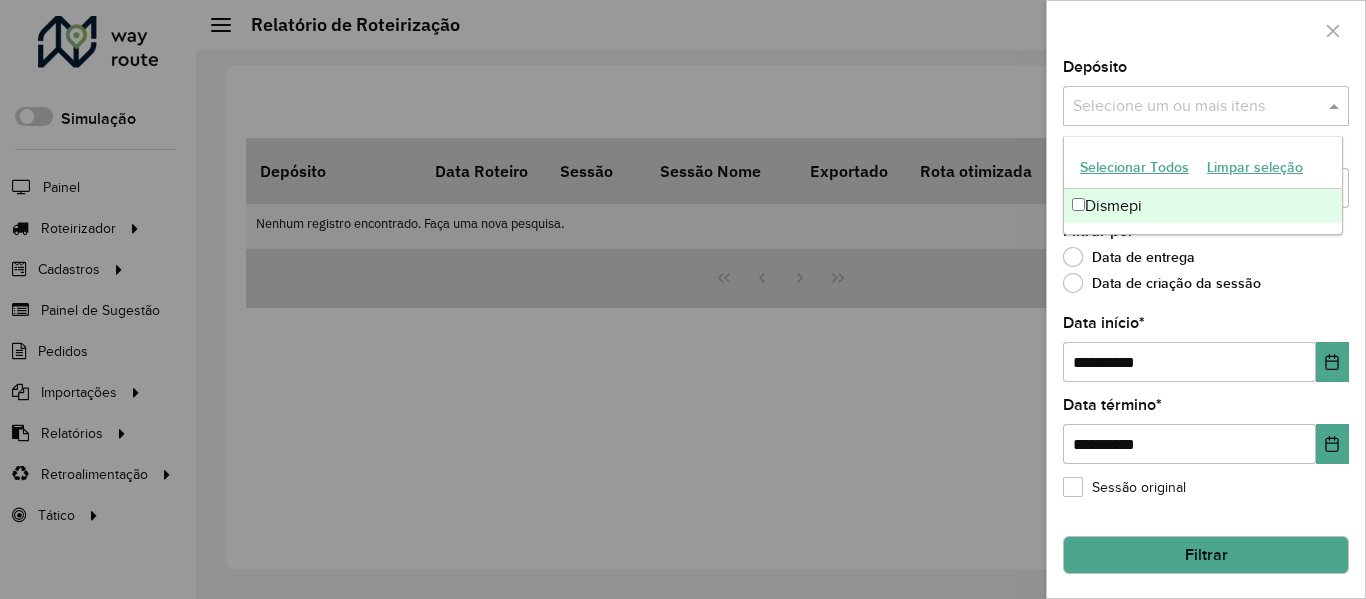 click on "Dismepi" at bounding box center (1203, 206) 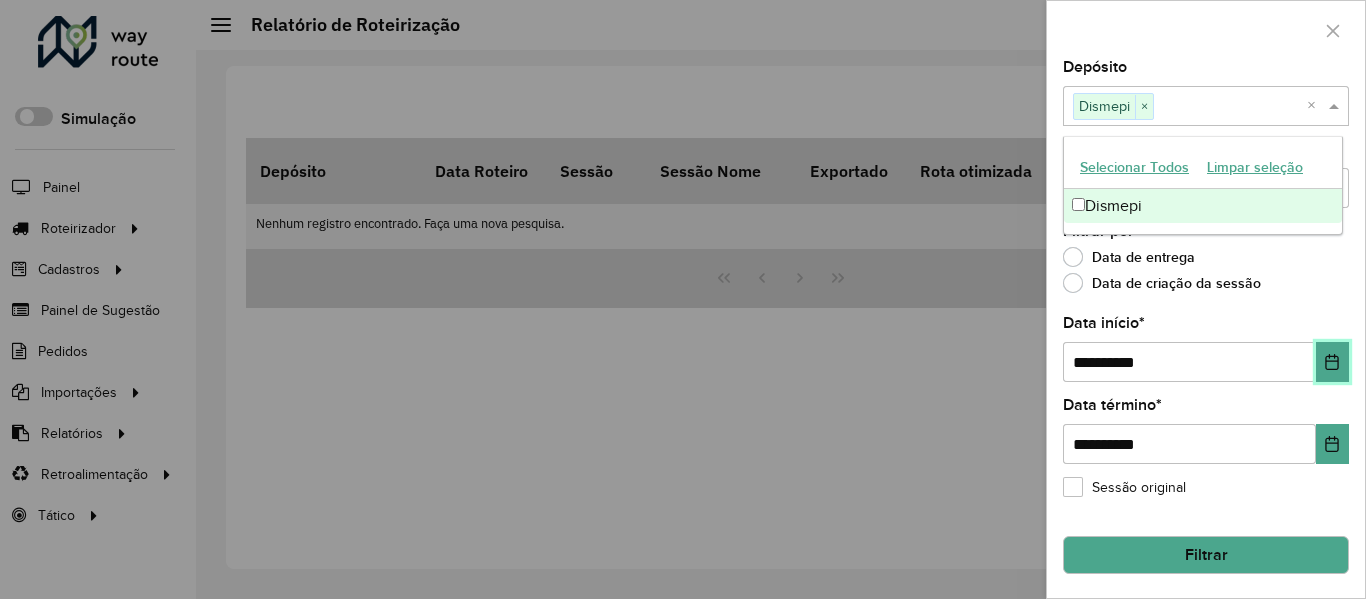 click 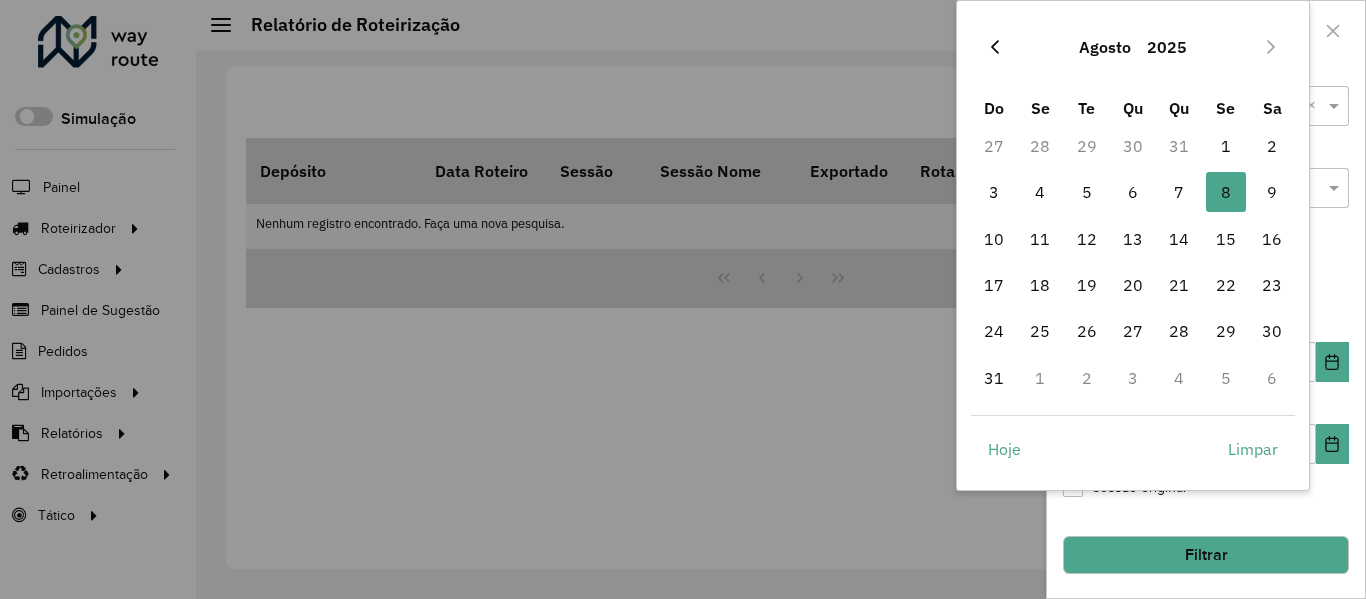 click at bounding box center (995, 47) 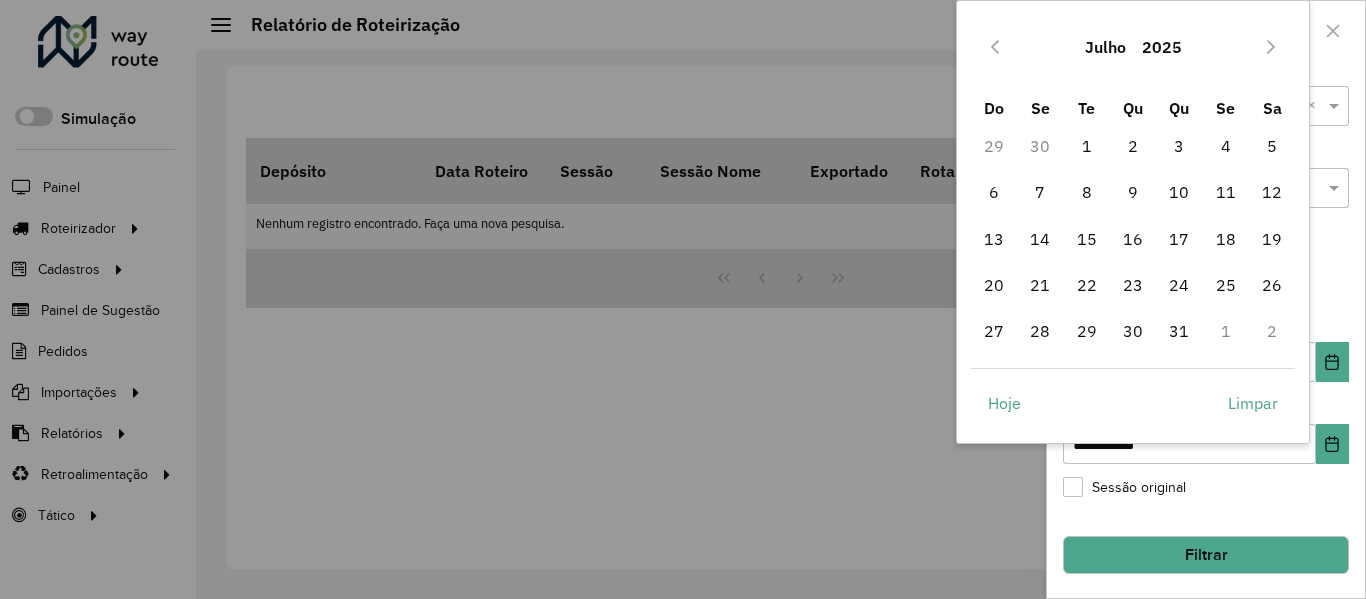 click at bounding box center [995, 47] 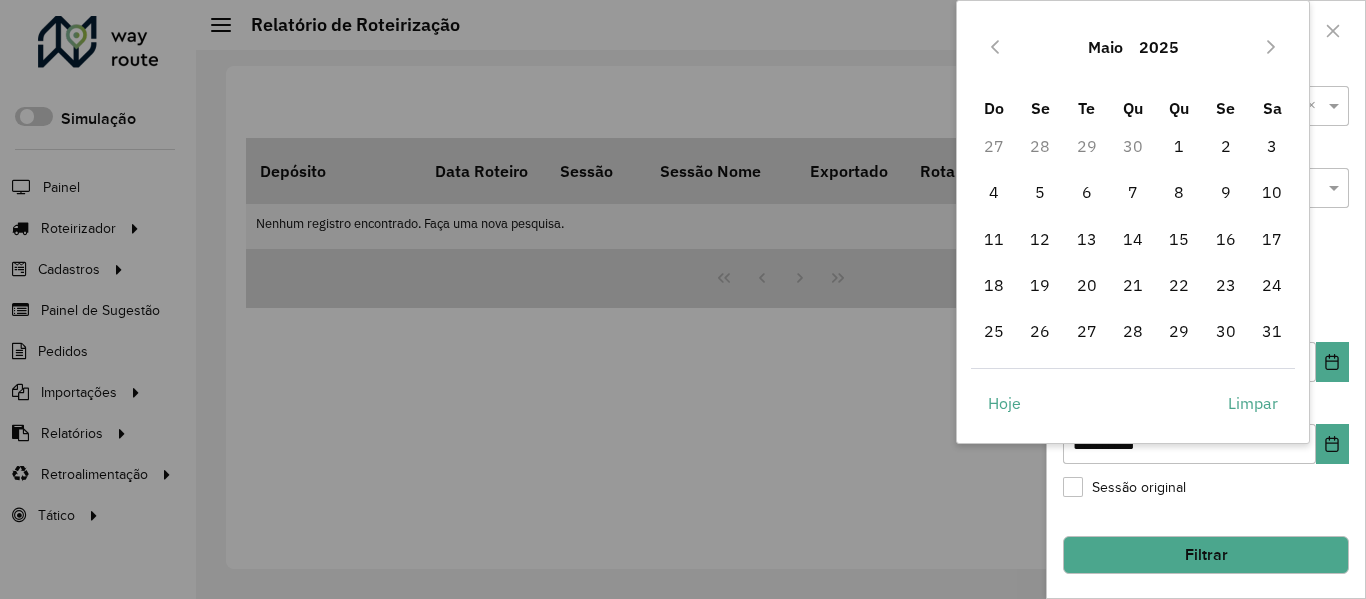 click at bounding box center [995, 47] 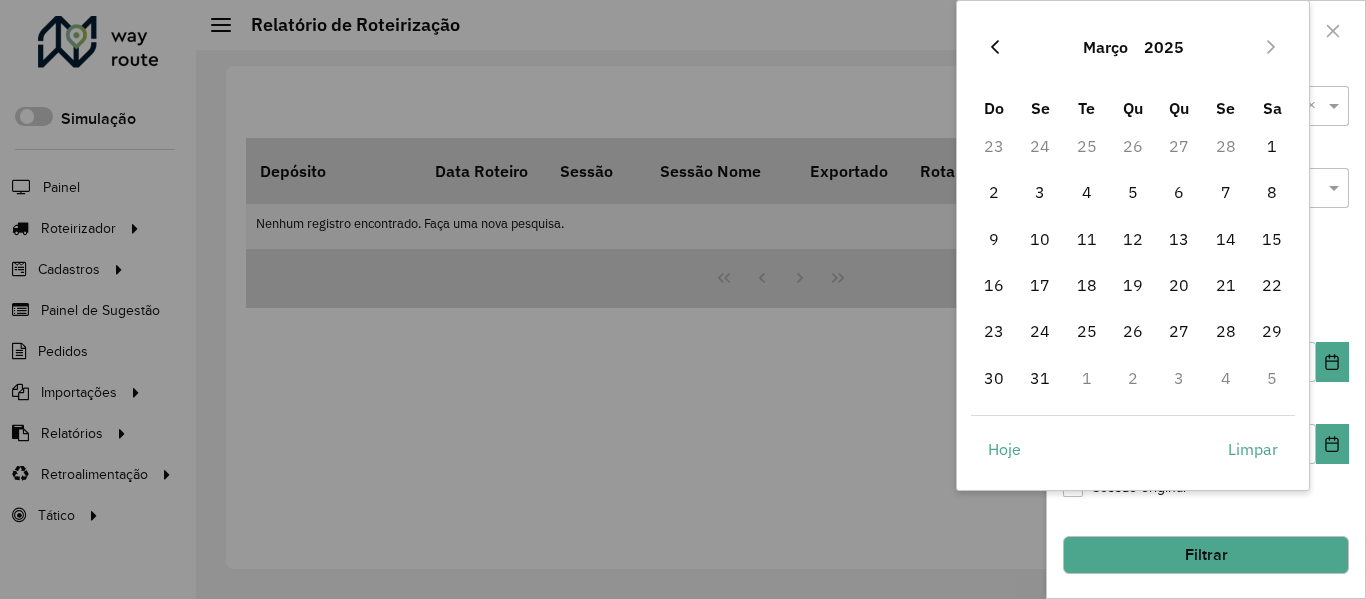 click 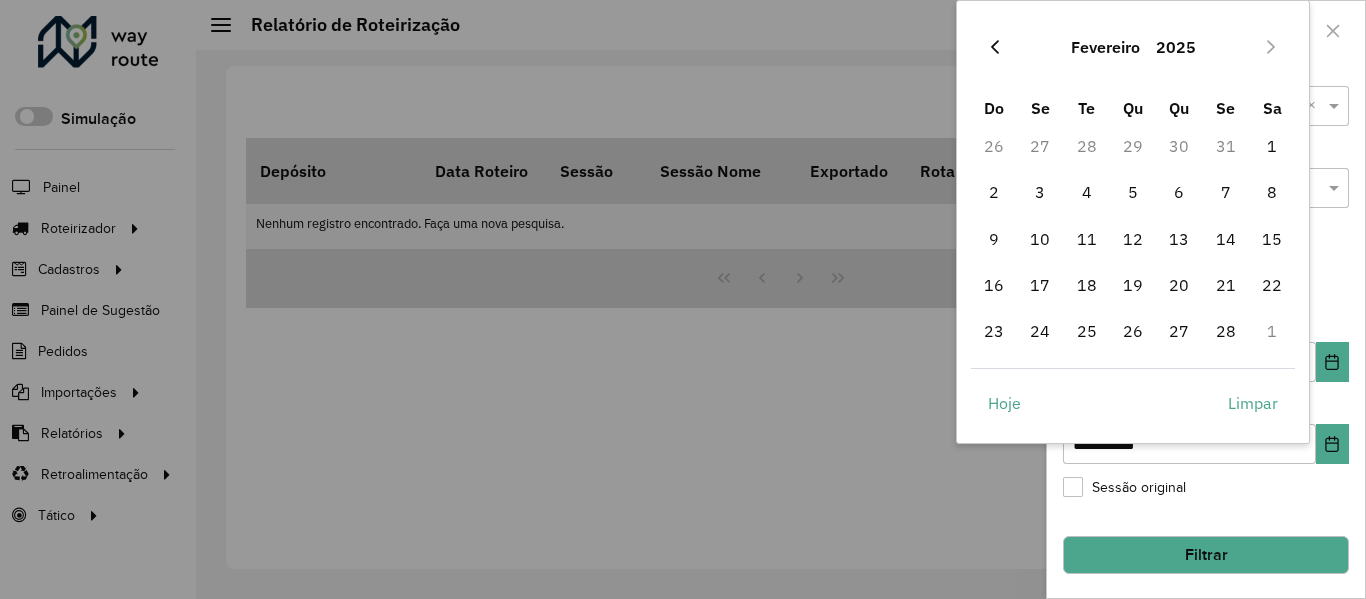 click 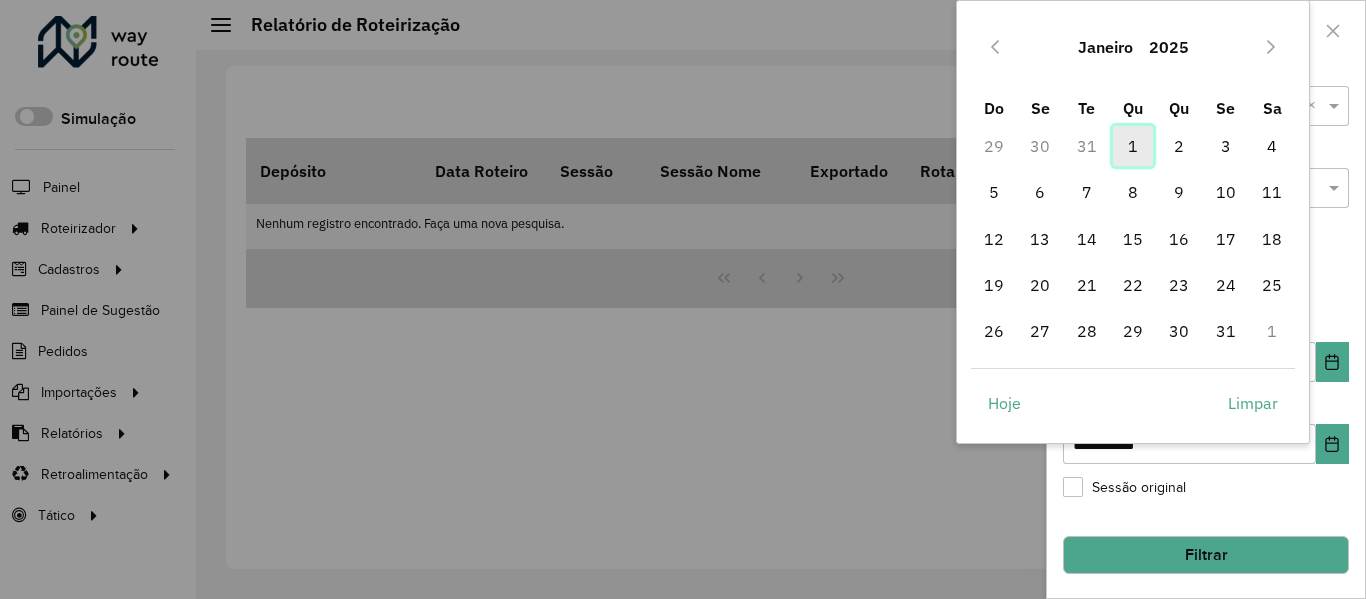 click on "1" at bounding box center (1133, 146) 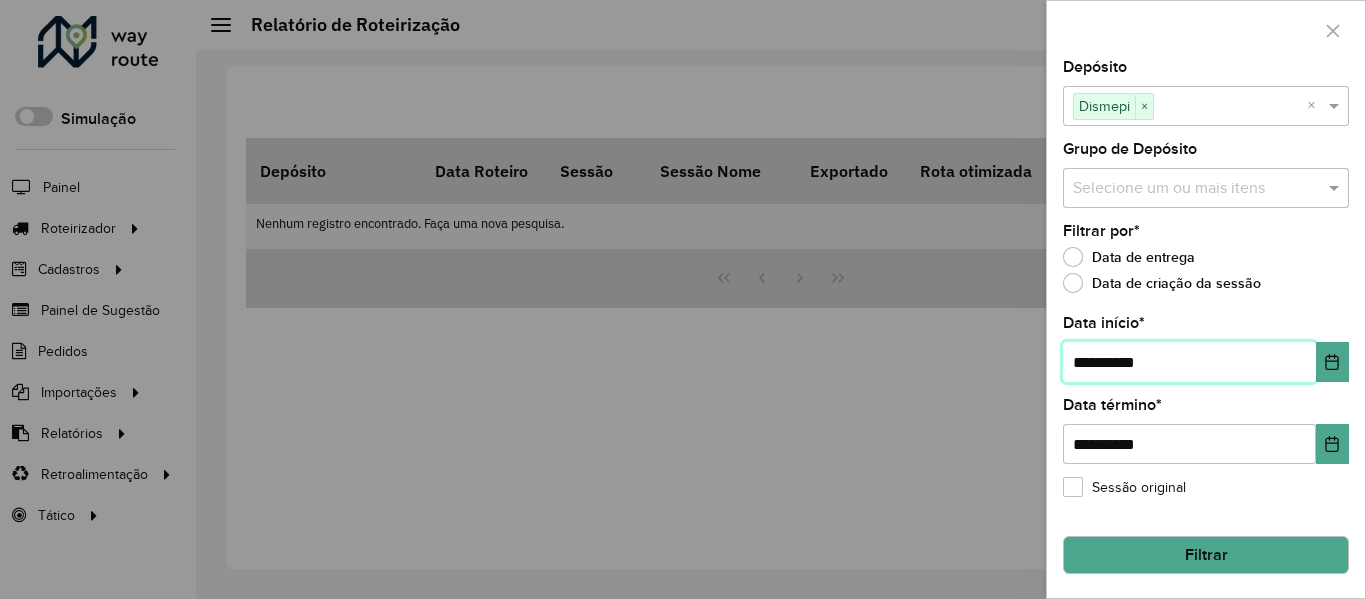 scroll, scrollTop: 1, scrollLeft: 0, axis: vertical 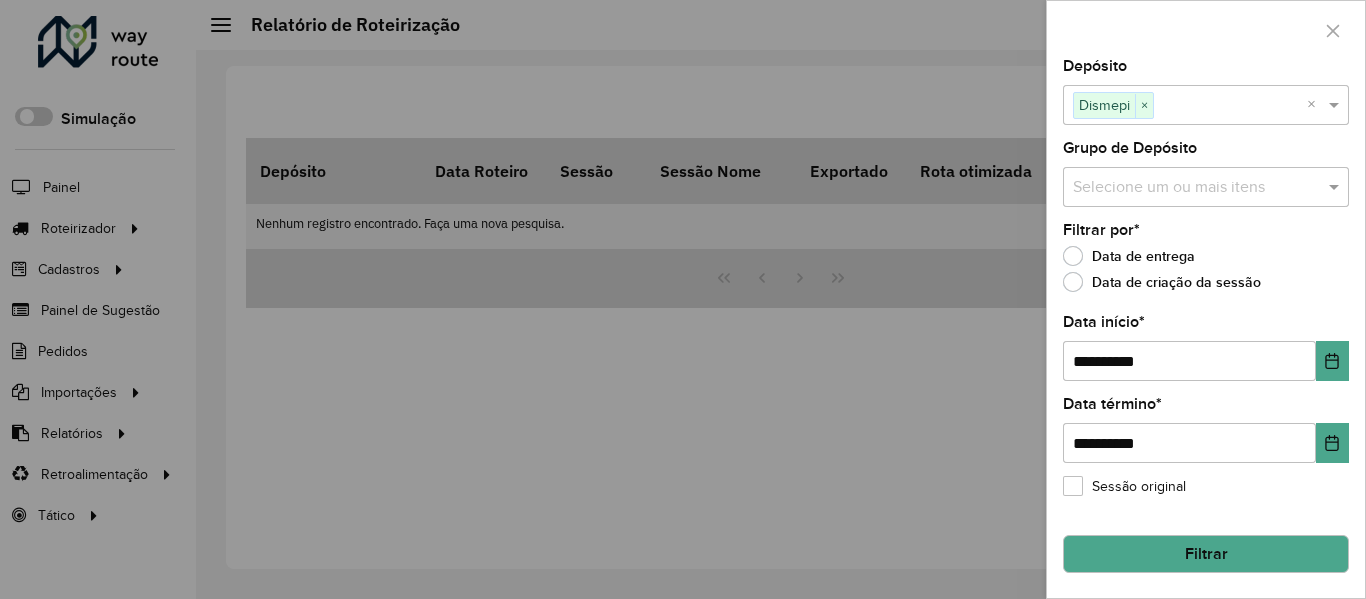 drag, startPoint x: 1256, startPoint y: 540, endPoint x: 1316, endPoint y: 544, distance: 60.133186 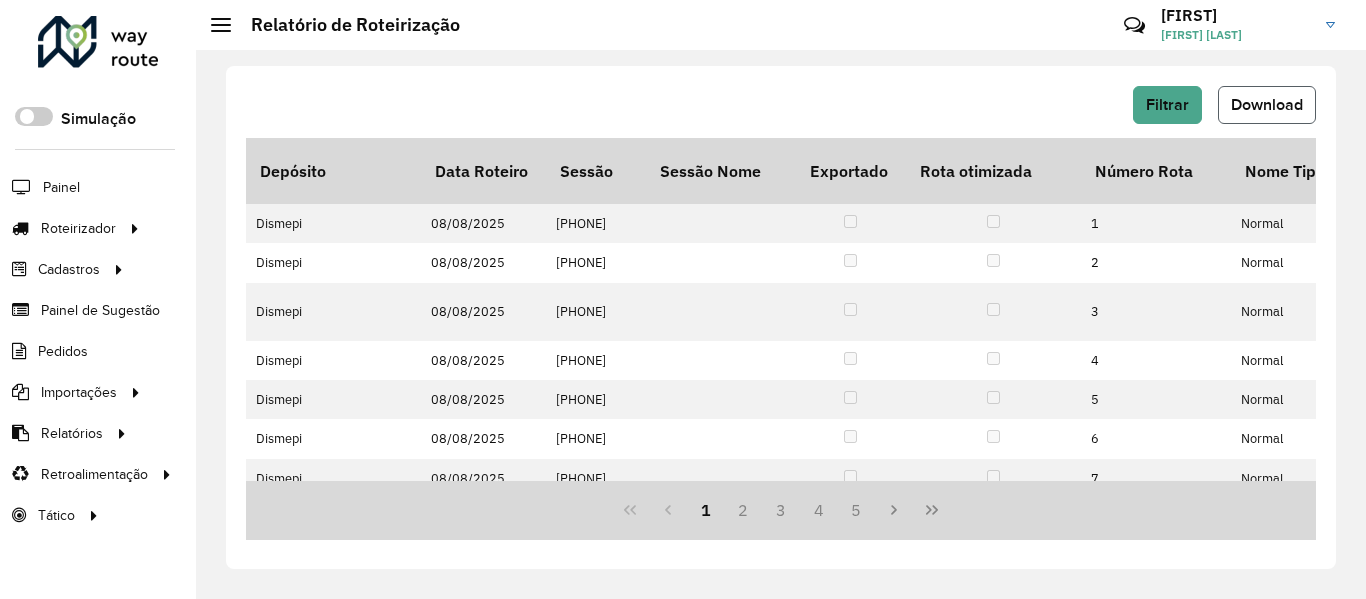 click on "Download" 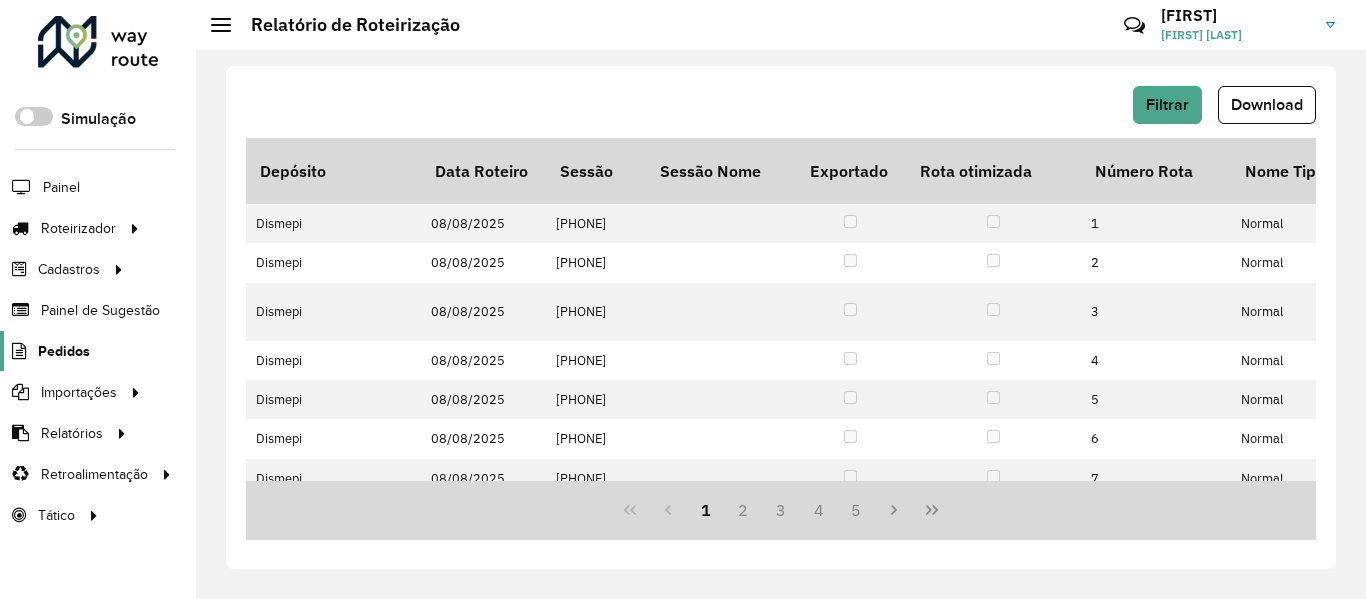 click on "Pedidos" 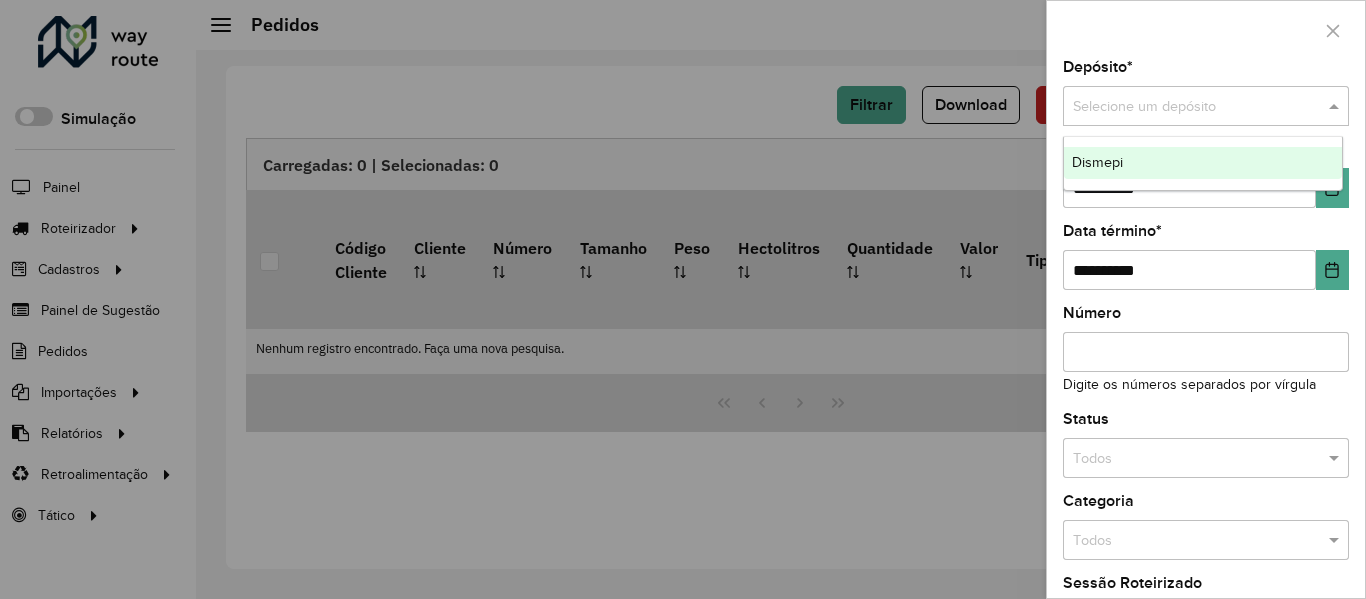click on "Selecione um depósito" at bounding box center (1206, 106) 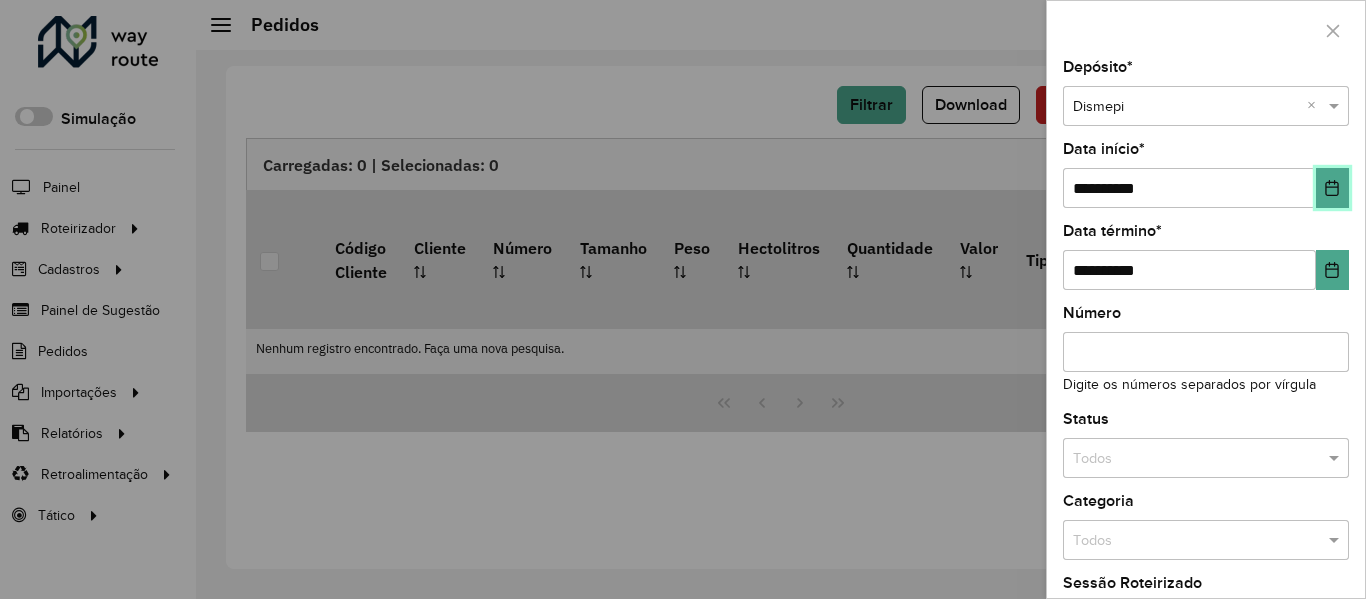 click 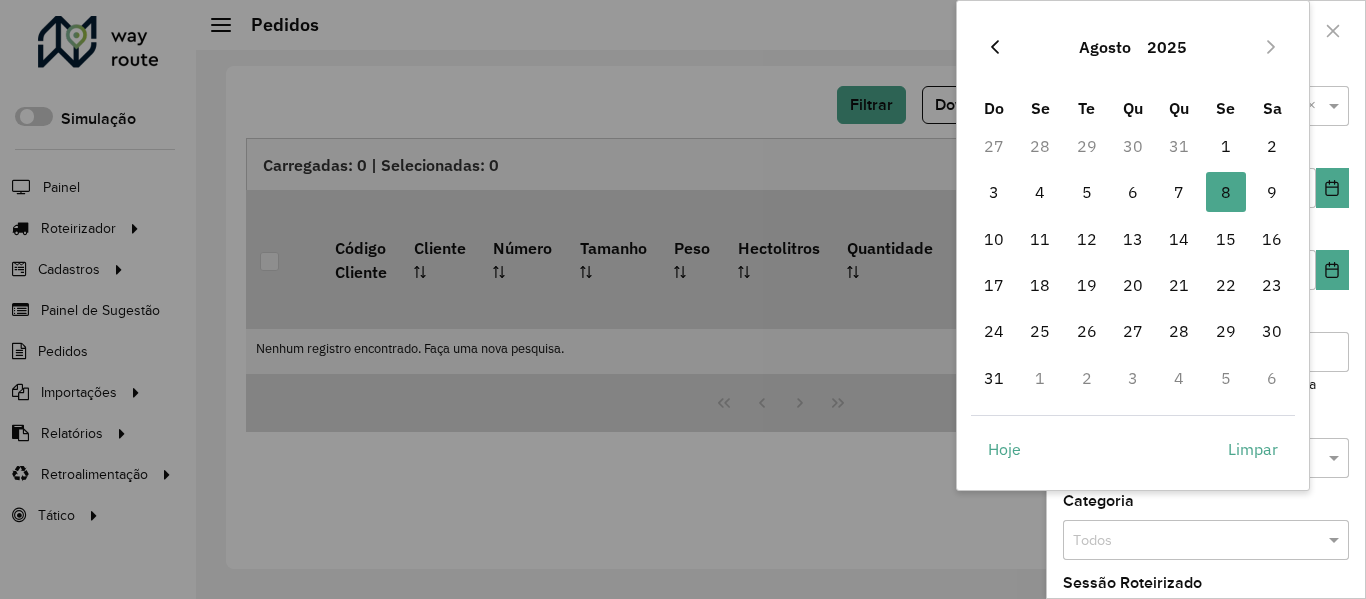 click 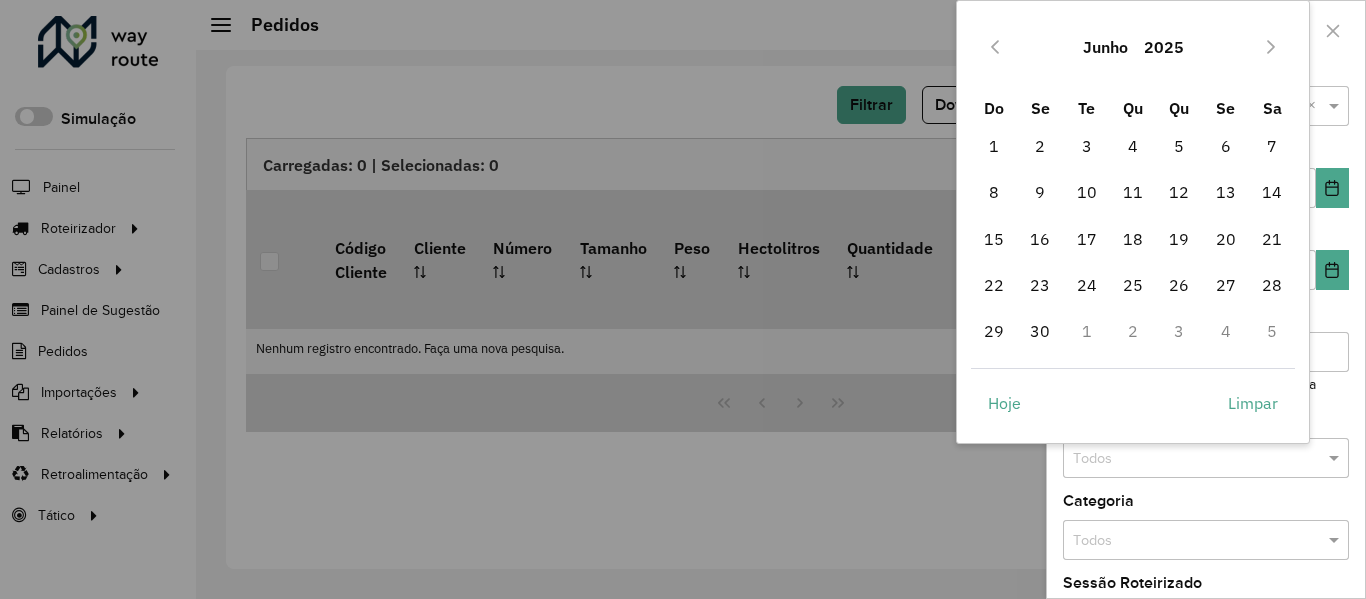click 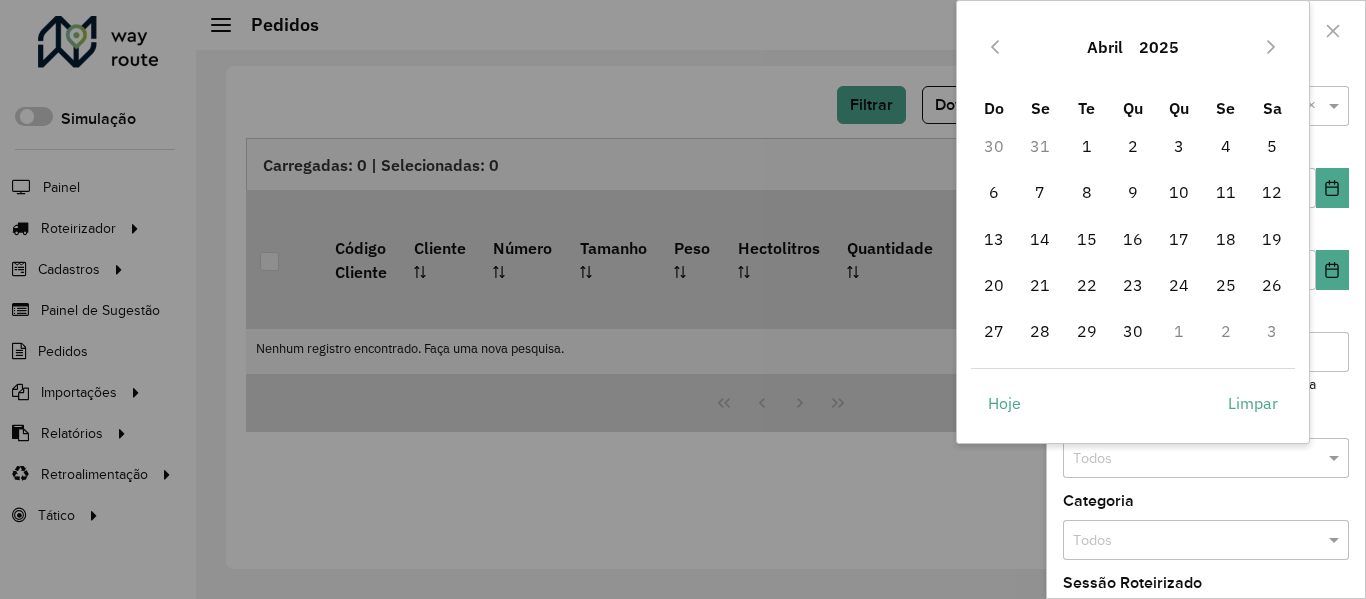 click 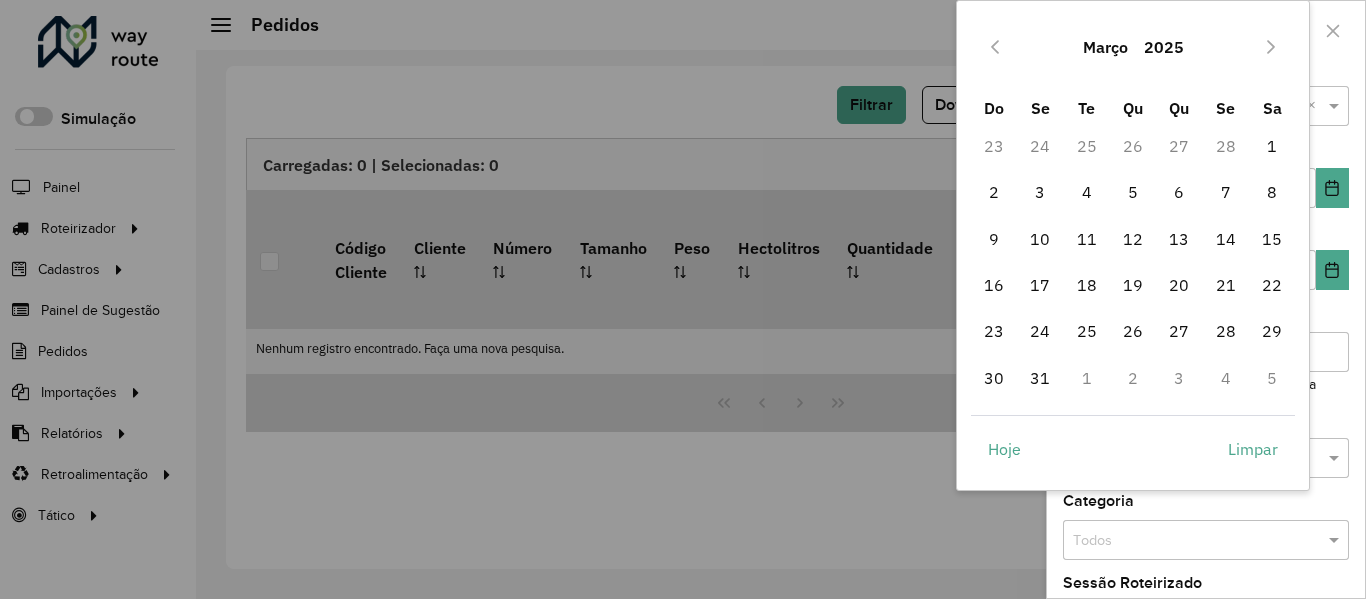 click 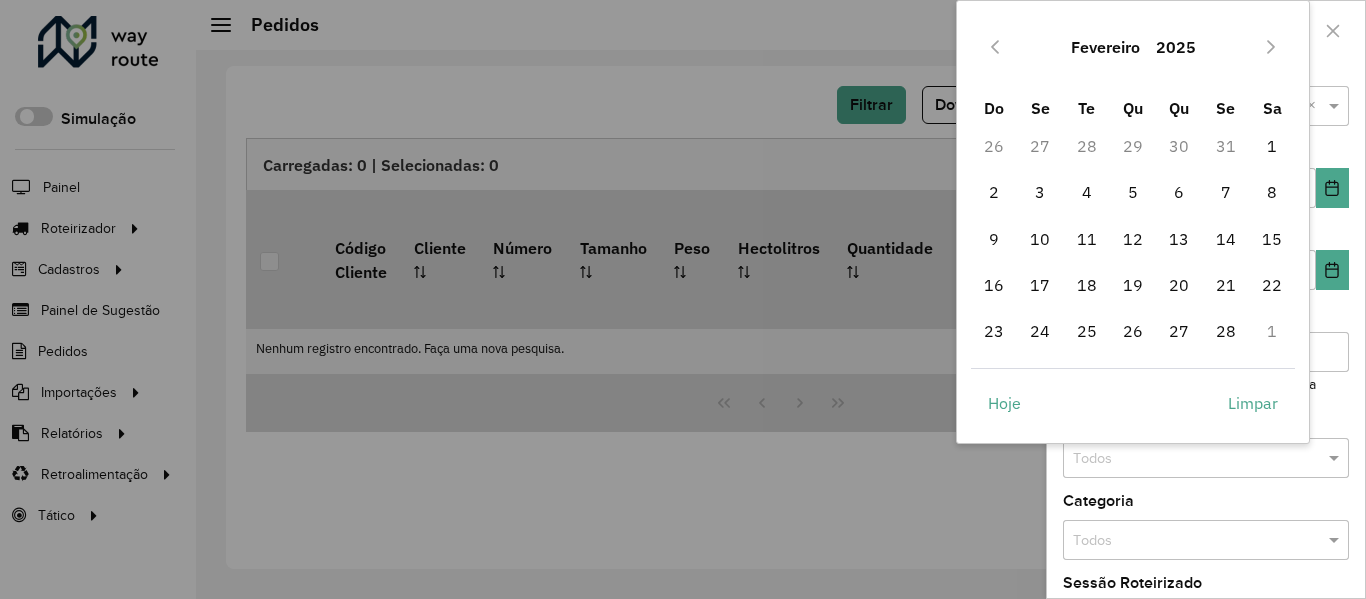 click 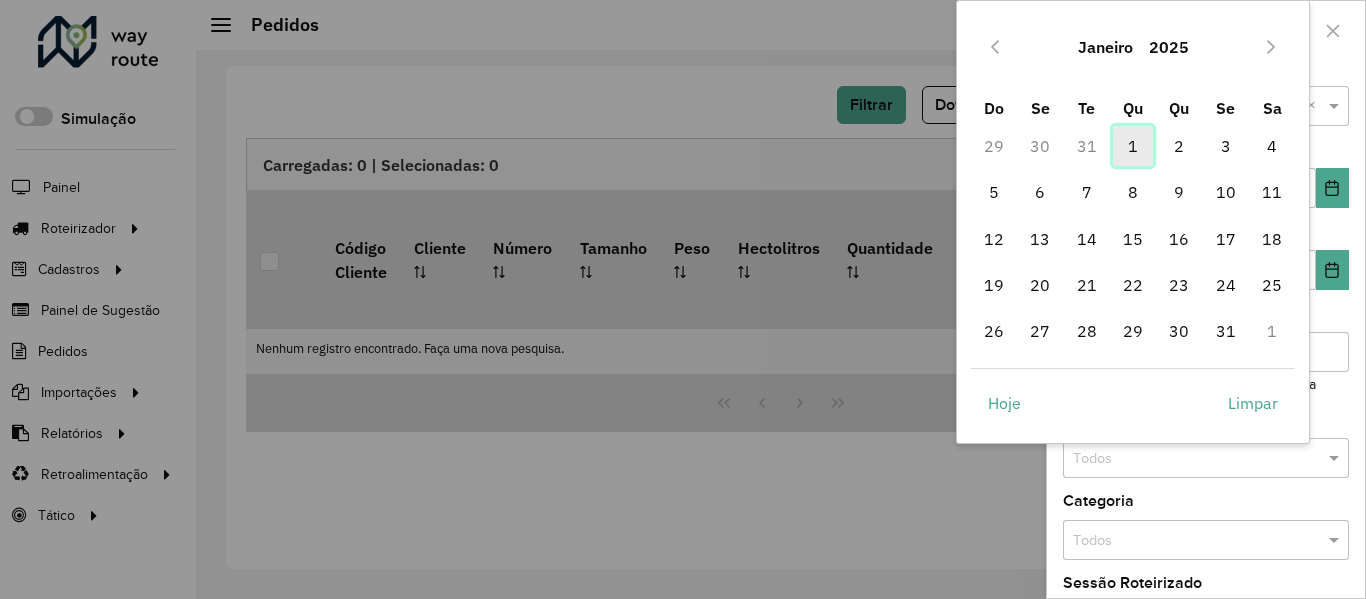 click on "1" at bounding box center [1133, 146] 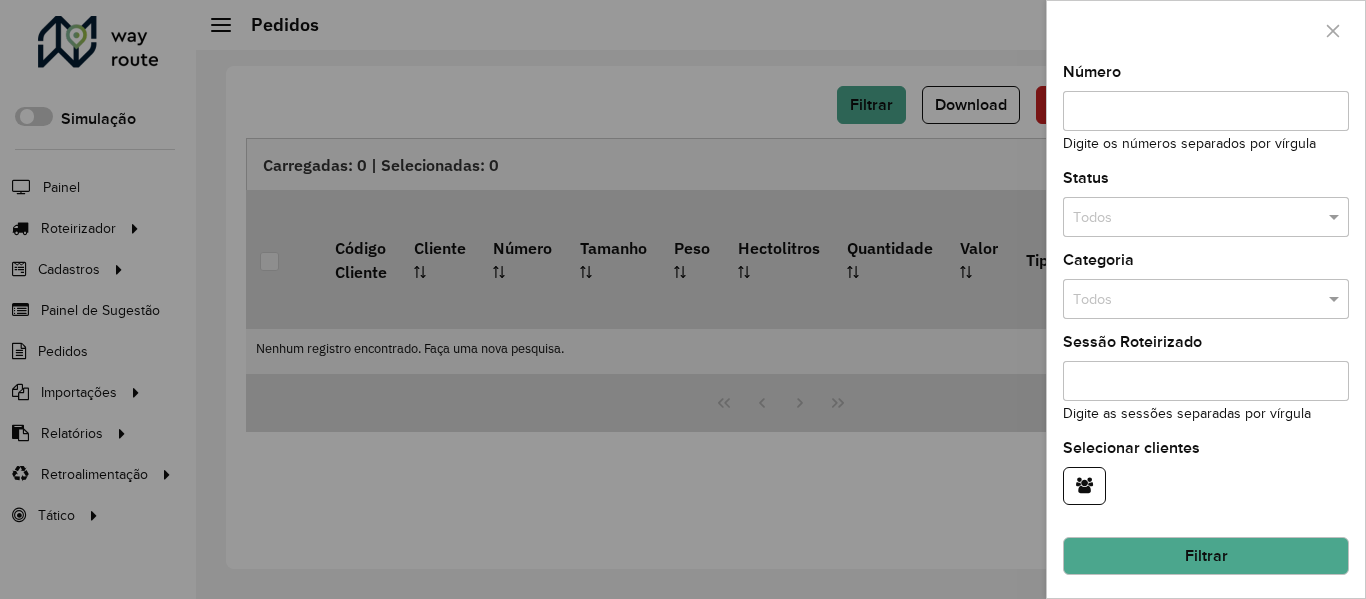 scroll, scrollTop: 243, scrollLeft: 0, axis: vertical 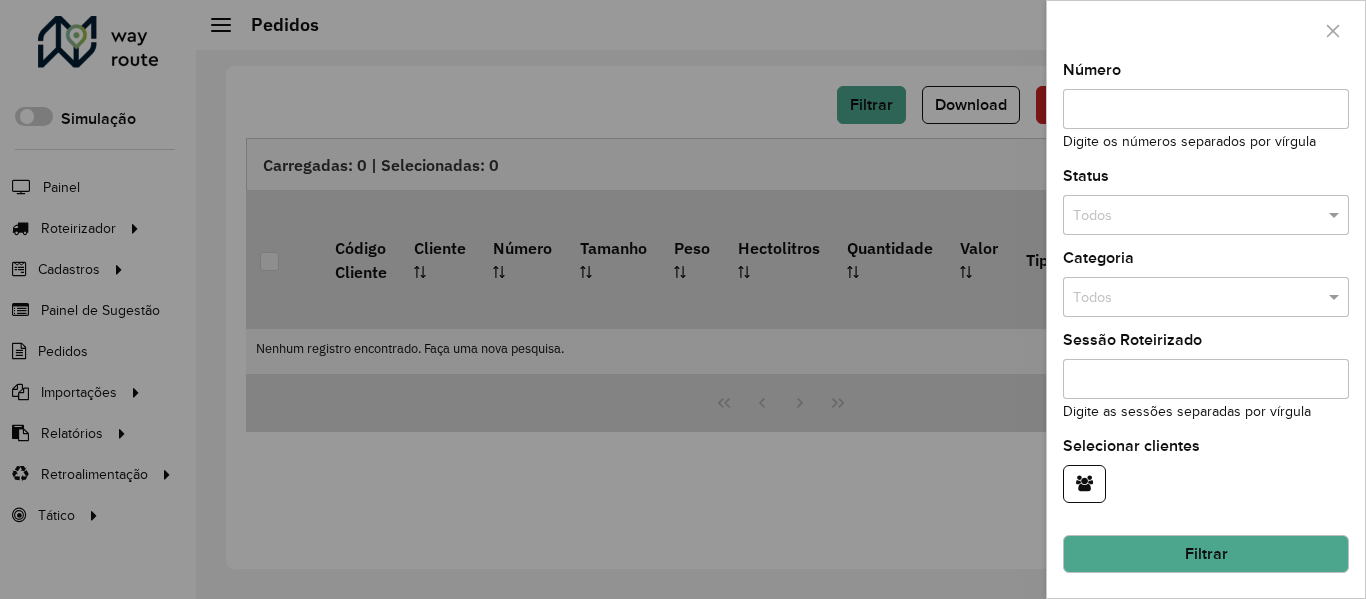 click on "Filtrar" 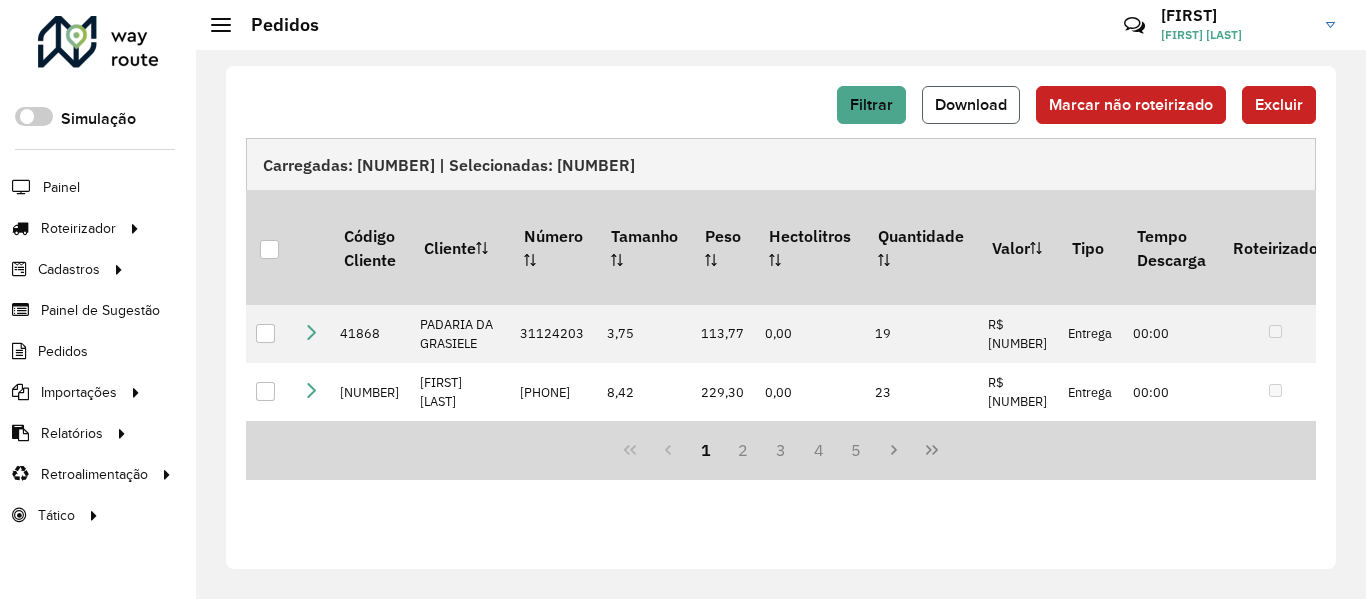 click on "Download" 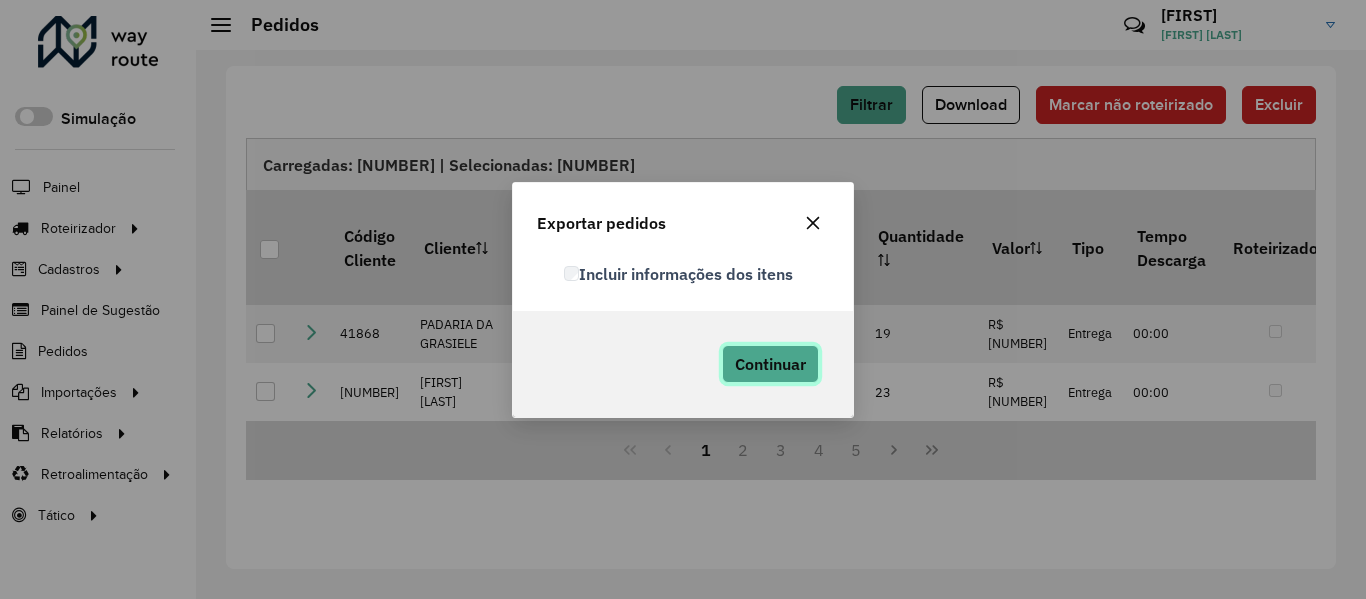 click on "Continuar" 